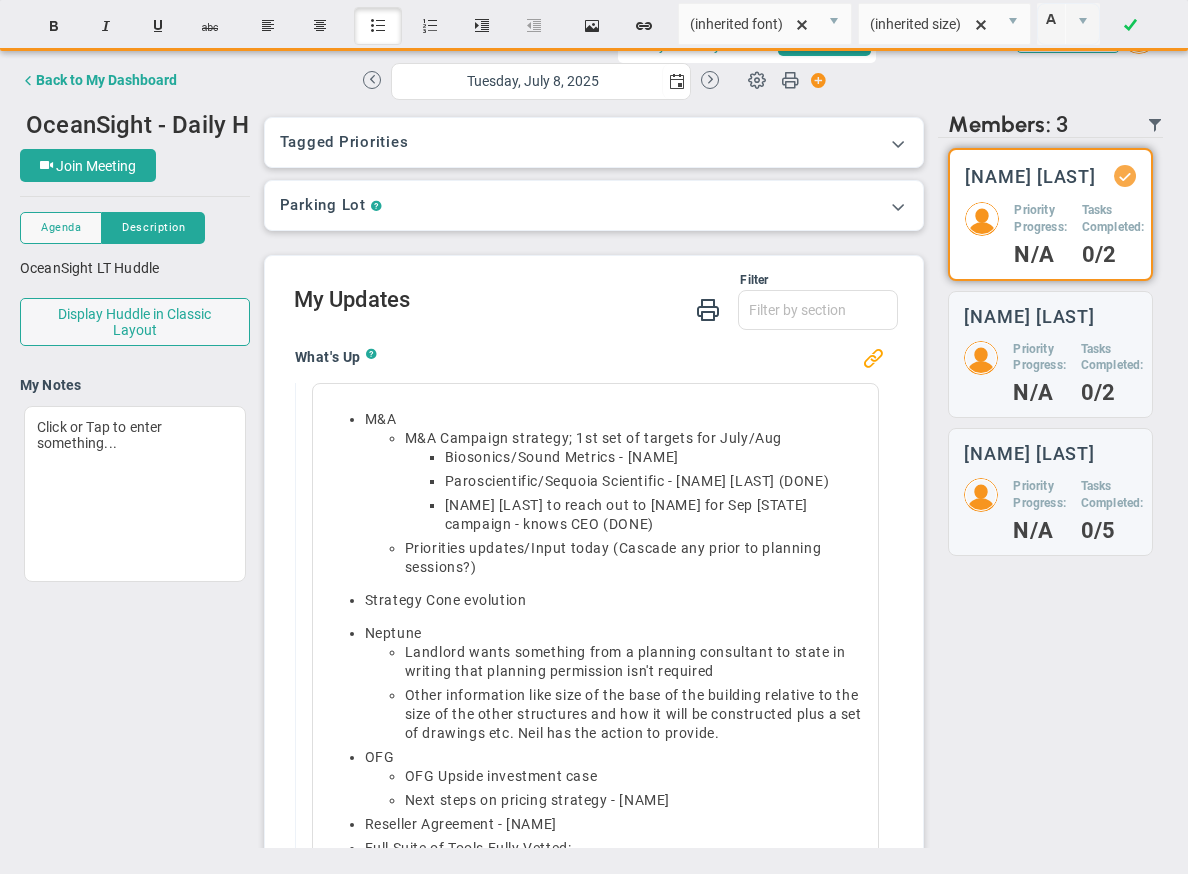 scroll, scrollTop: 0, scrollLeft: 0, axis: both 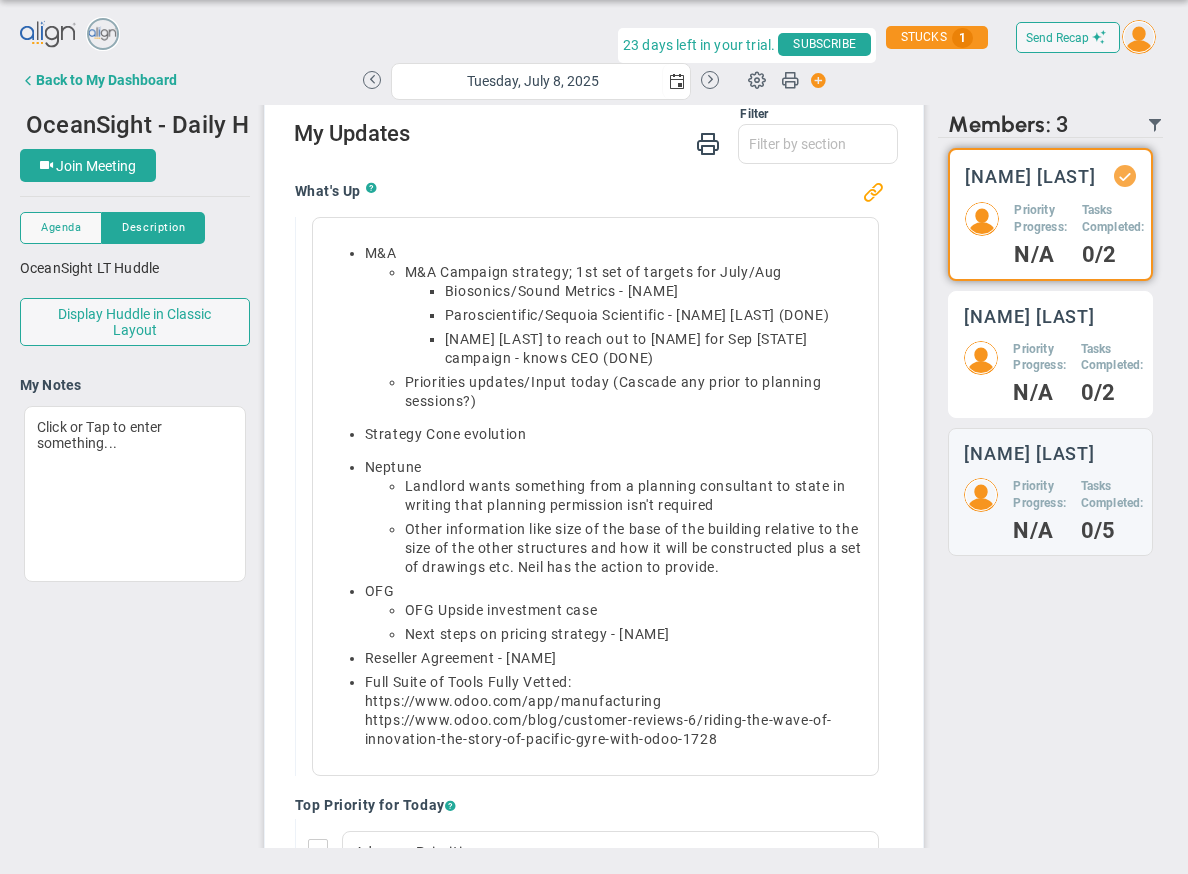 click on "N/A" at bounding box center [1040, 255] 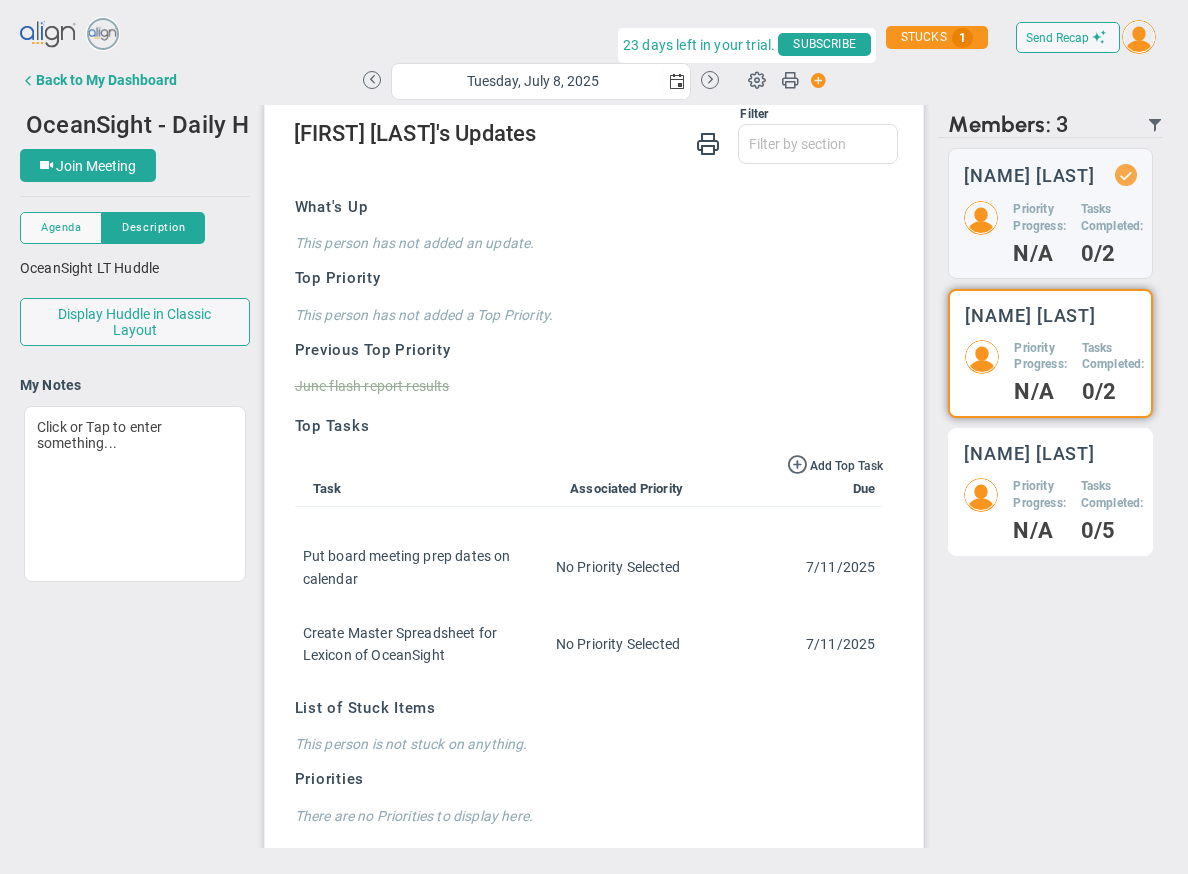 click on "Priority Progress:" at bounding box center (1039, 218) 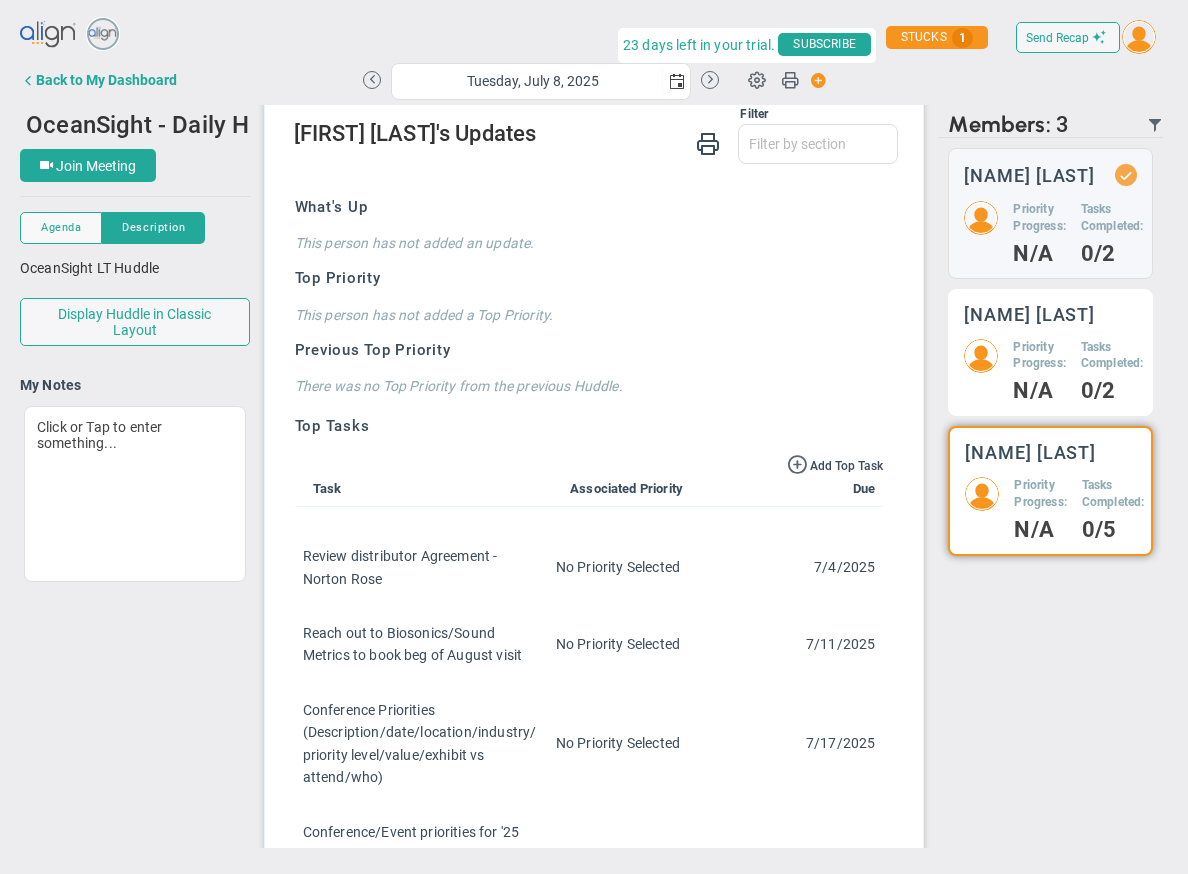 click on "Priority Progress:
N/A" at bounding box center (1039, 232) 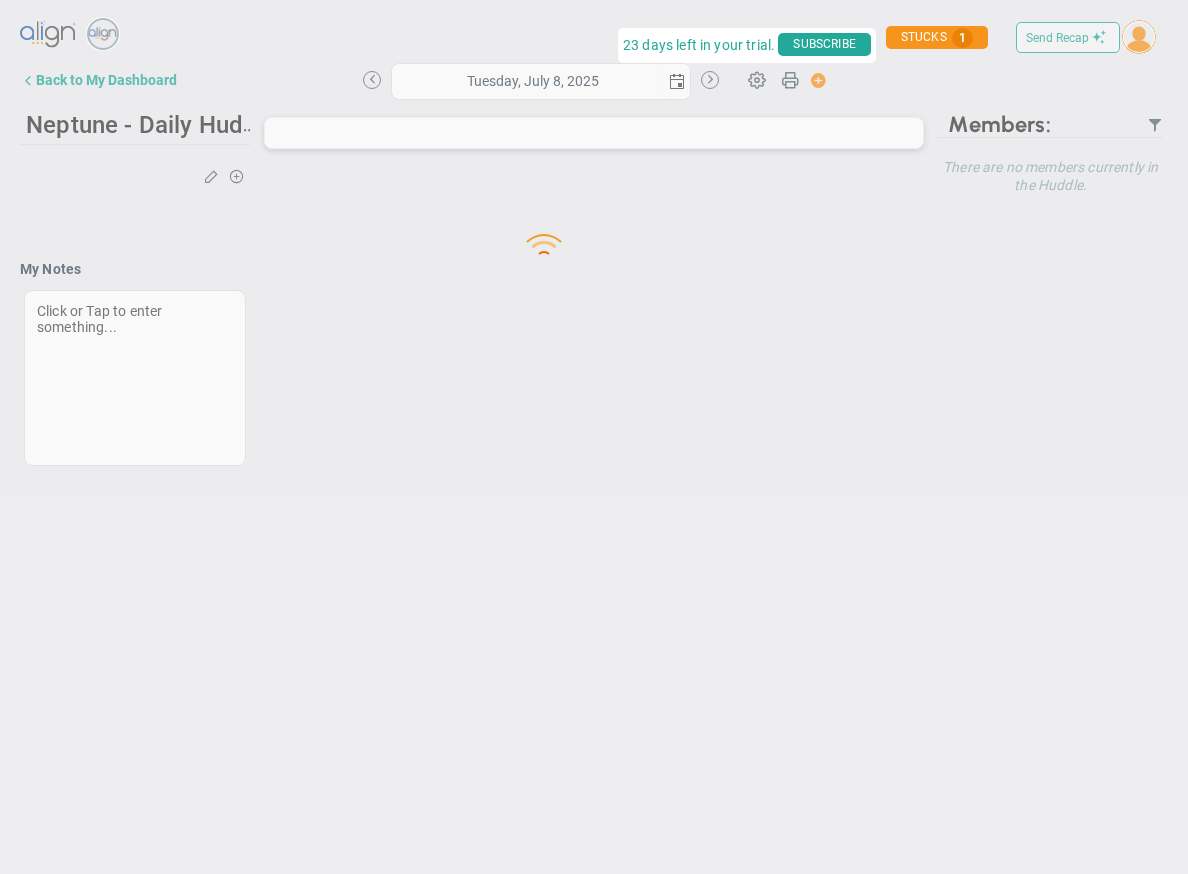 scroll, scrollTop: 0, scrollLeft: 0, axis: both 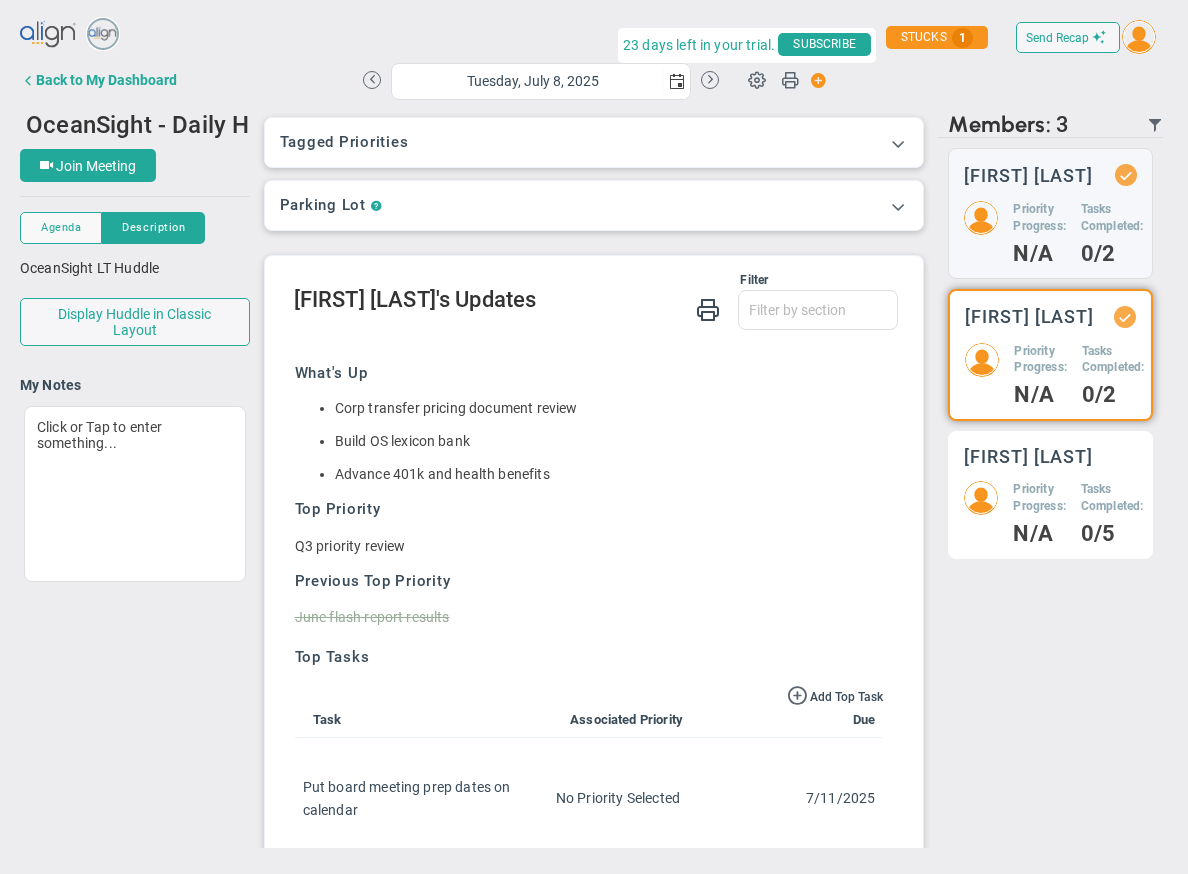 click on "Priority Progress:" at bounding box center (1039, 218) 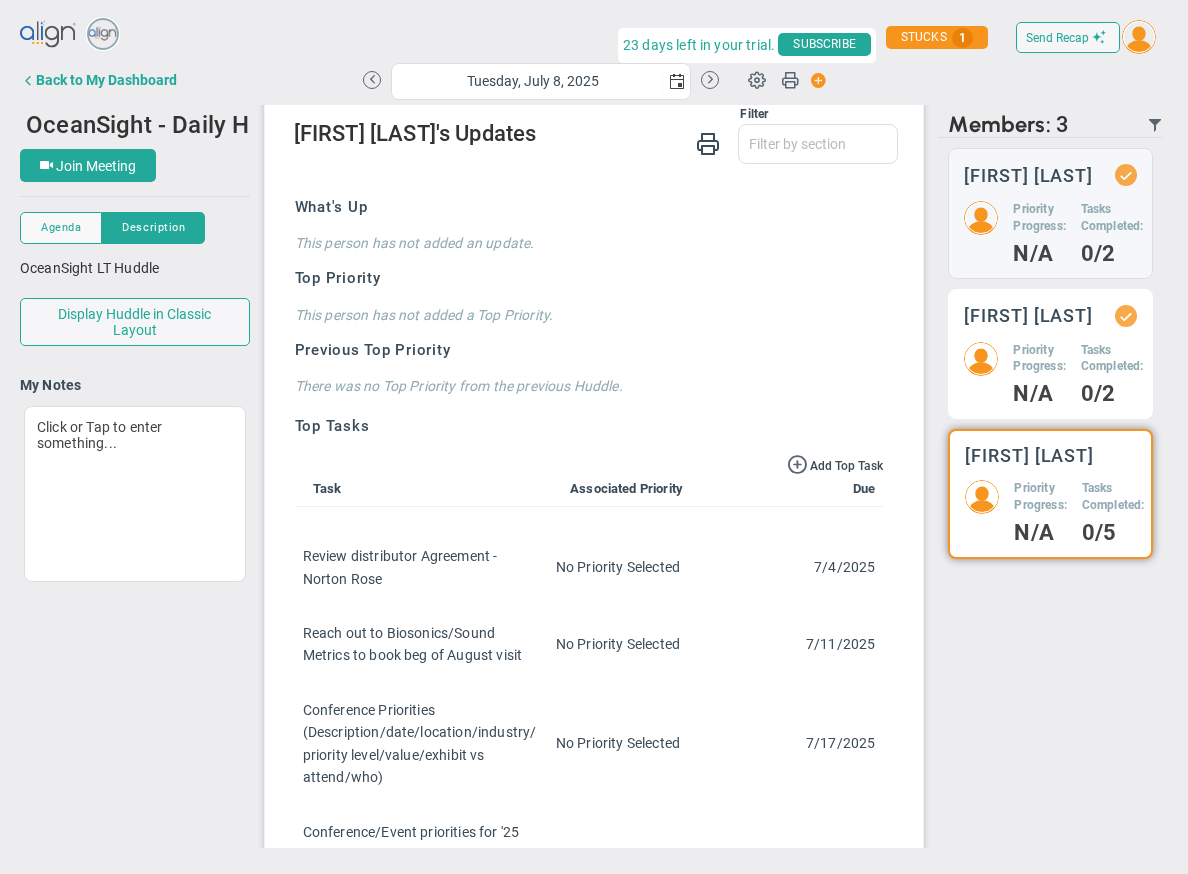 click on "Priority Progress:" at bounding box center (1039, 218) 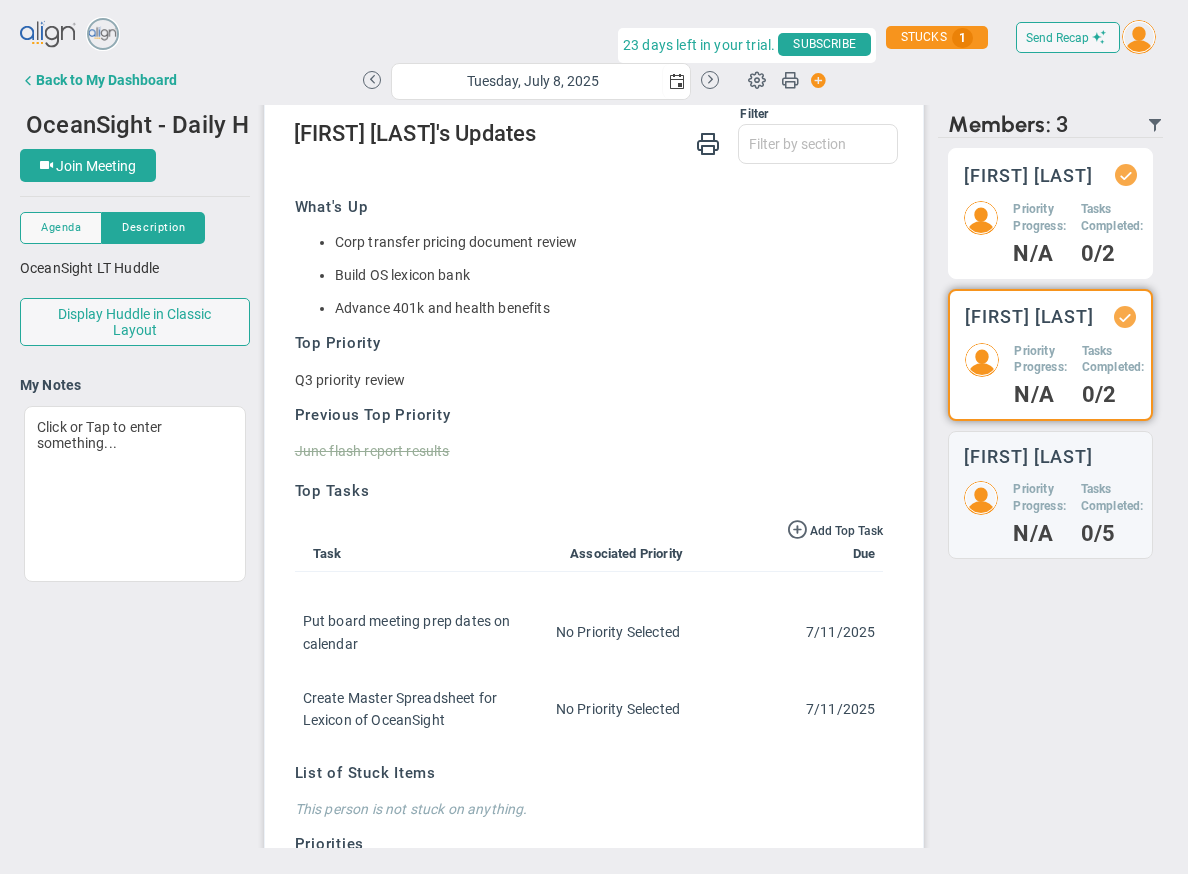 click on "Priority Progress:" at bounding box center [1039, 218] 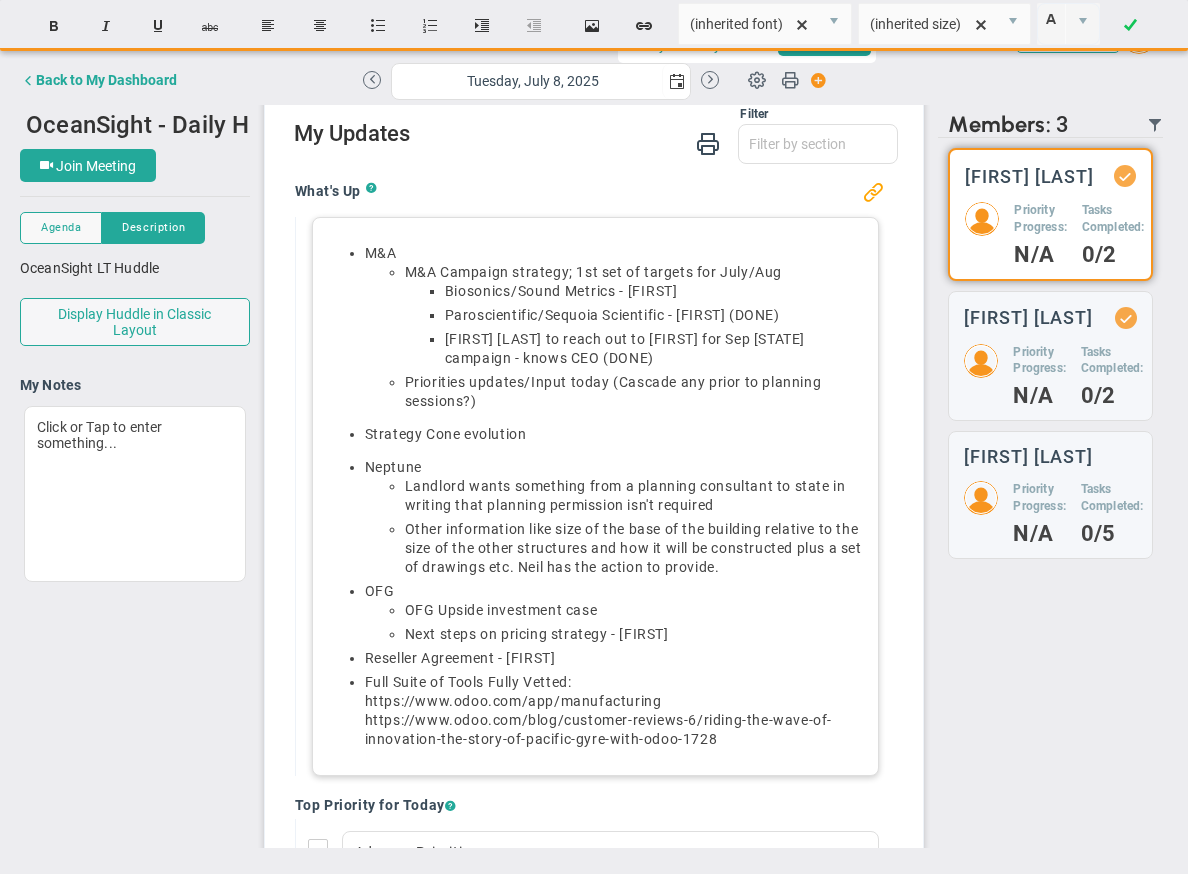 click on "[FIRST] [LAST] to reach out to [FIRST] for Sep [STATE] campaign - knows CEO (DONE)" at bounding box center (656, 291) 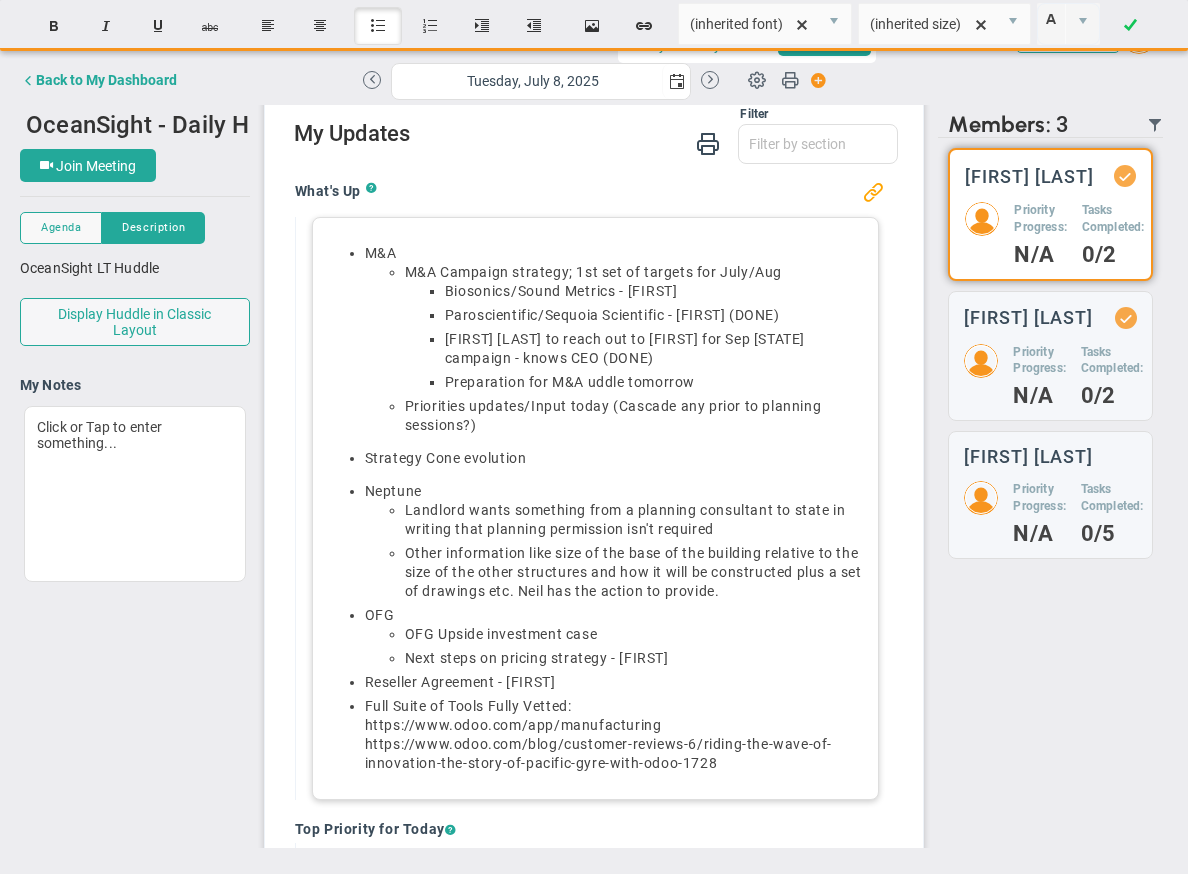 click on "Preparation for M&A uddle tomorrow﻿" at bounding box center [656, 315] 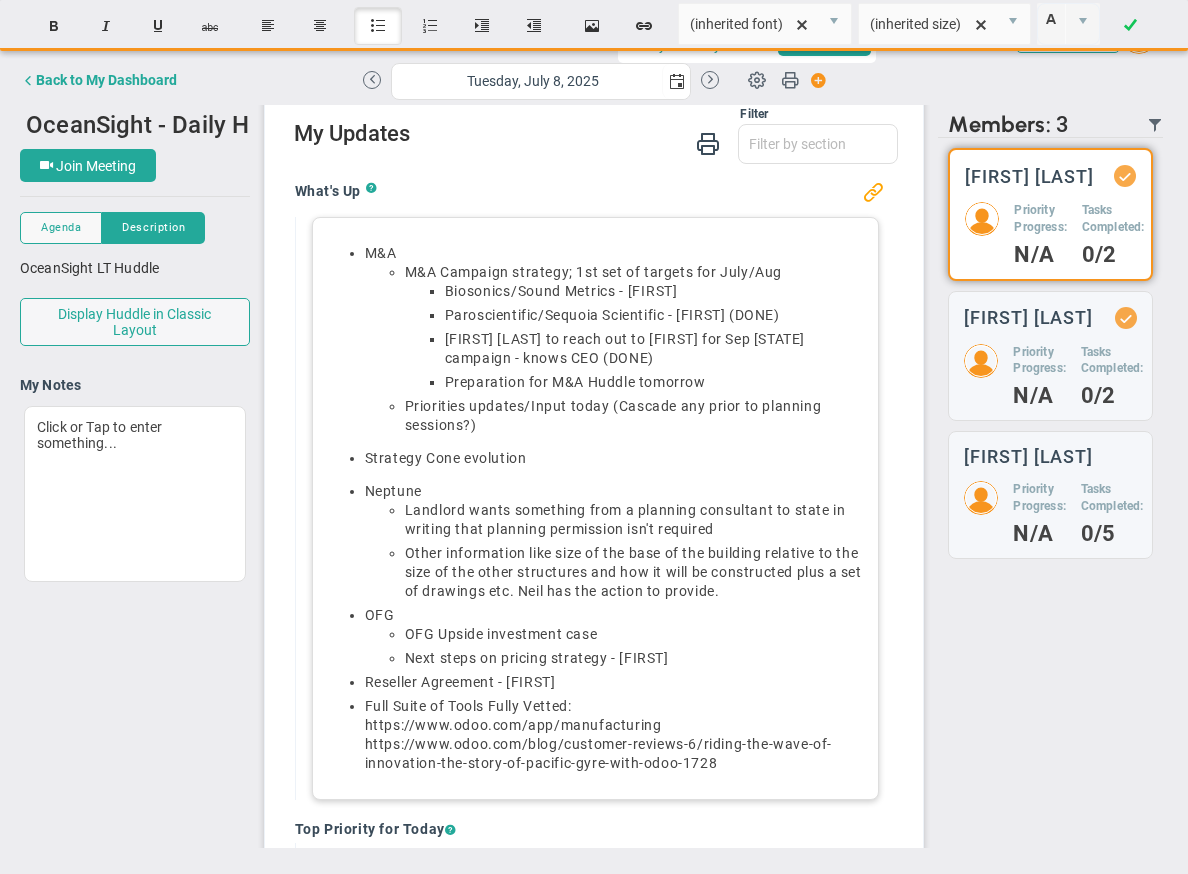 click on "Preparation for M&A Huddle tomorrow﻿" at bounding box center [656, 315] 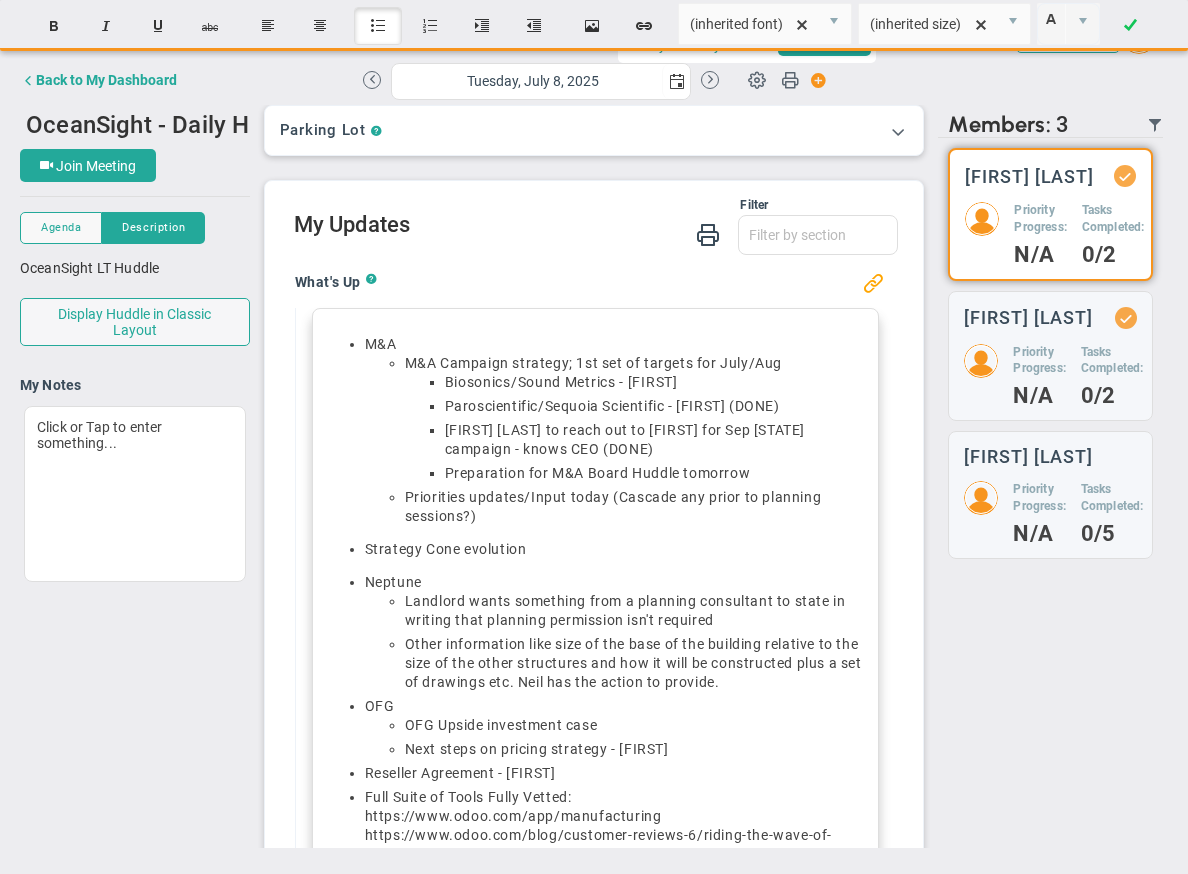 scroll, scrollTop: 205, scrollLeft: 0, axis: vertical 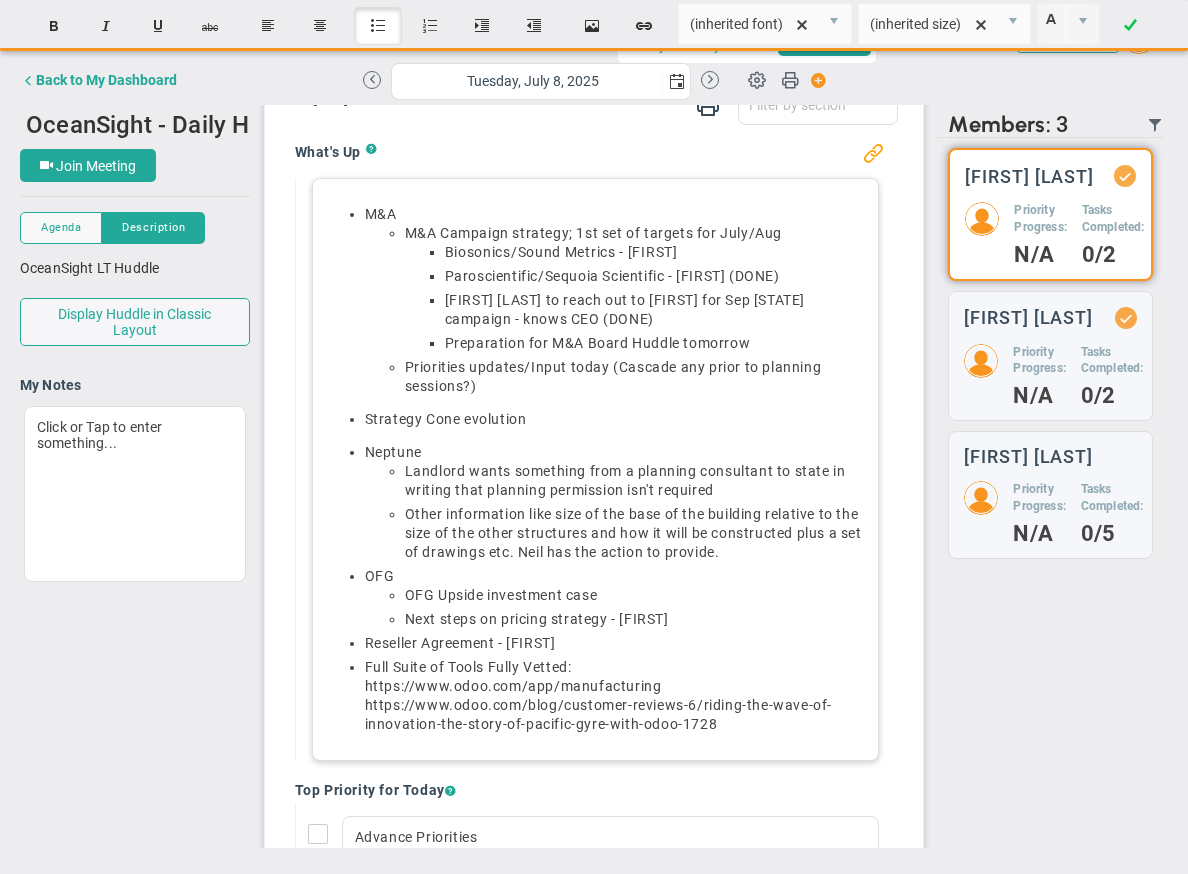 click on "Preparation for M&A Board Huddle tomorrow﻿" at bounding box center (656, 276) 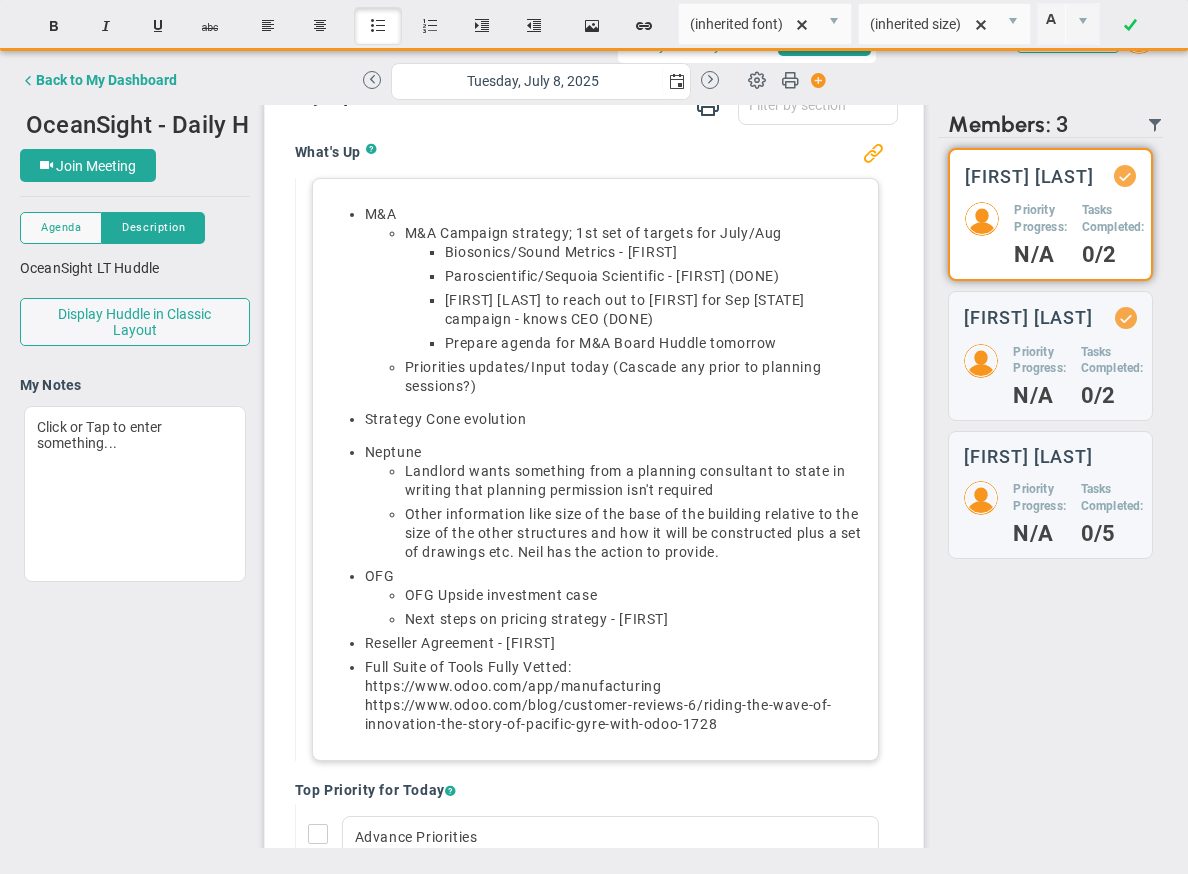 click on "Prepare agenda for M&A Board Huddle tomorrow﻿" at bounding box center [656, 276] 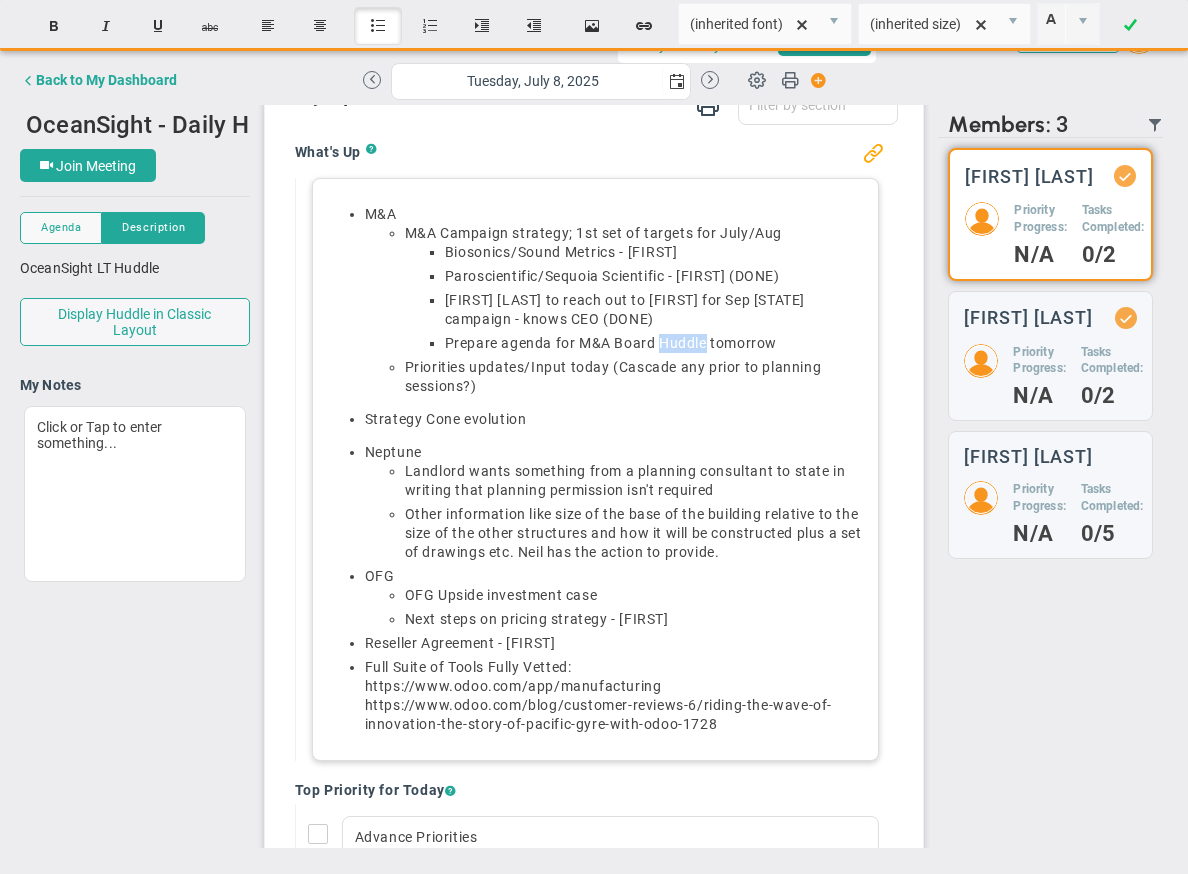 click on "Prepare agenda for M&A Board Huddle tomorrow﻿" at bounding box center [656, 276] 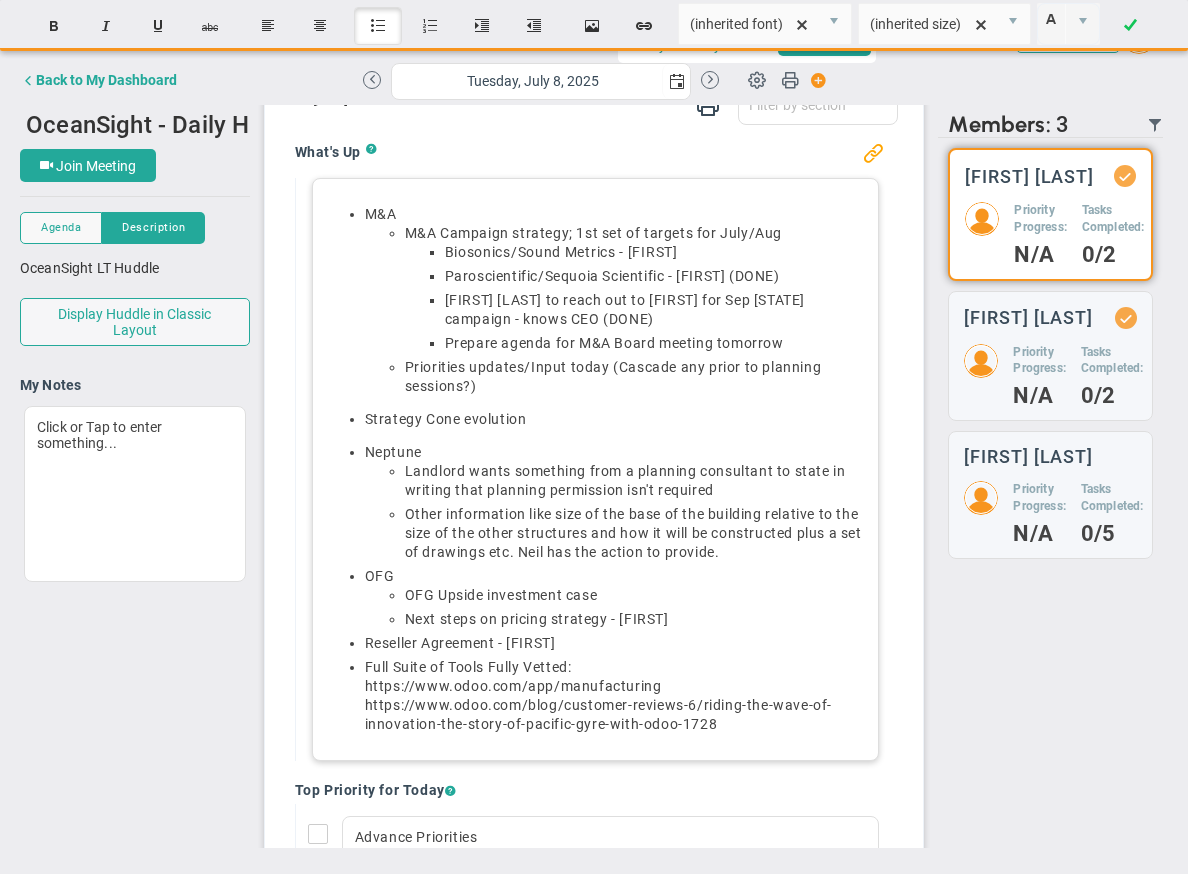 click on "Strategy Cone evolution" at bounding box center (616, 300) 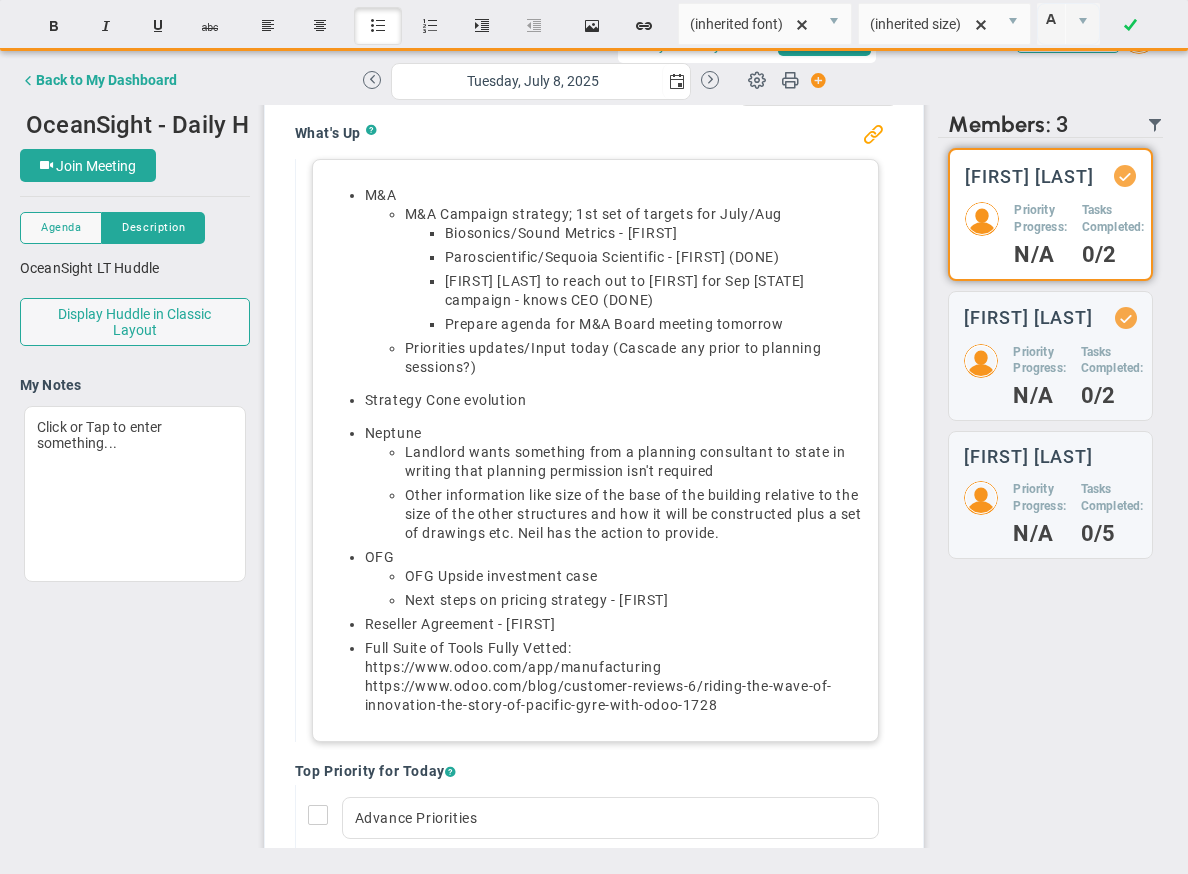 scroll, scrollTop: 225, scrollLeft: 0, axis: vertical 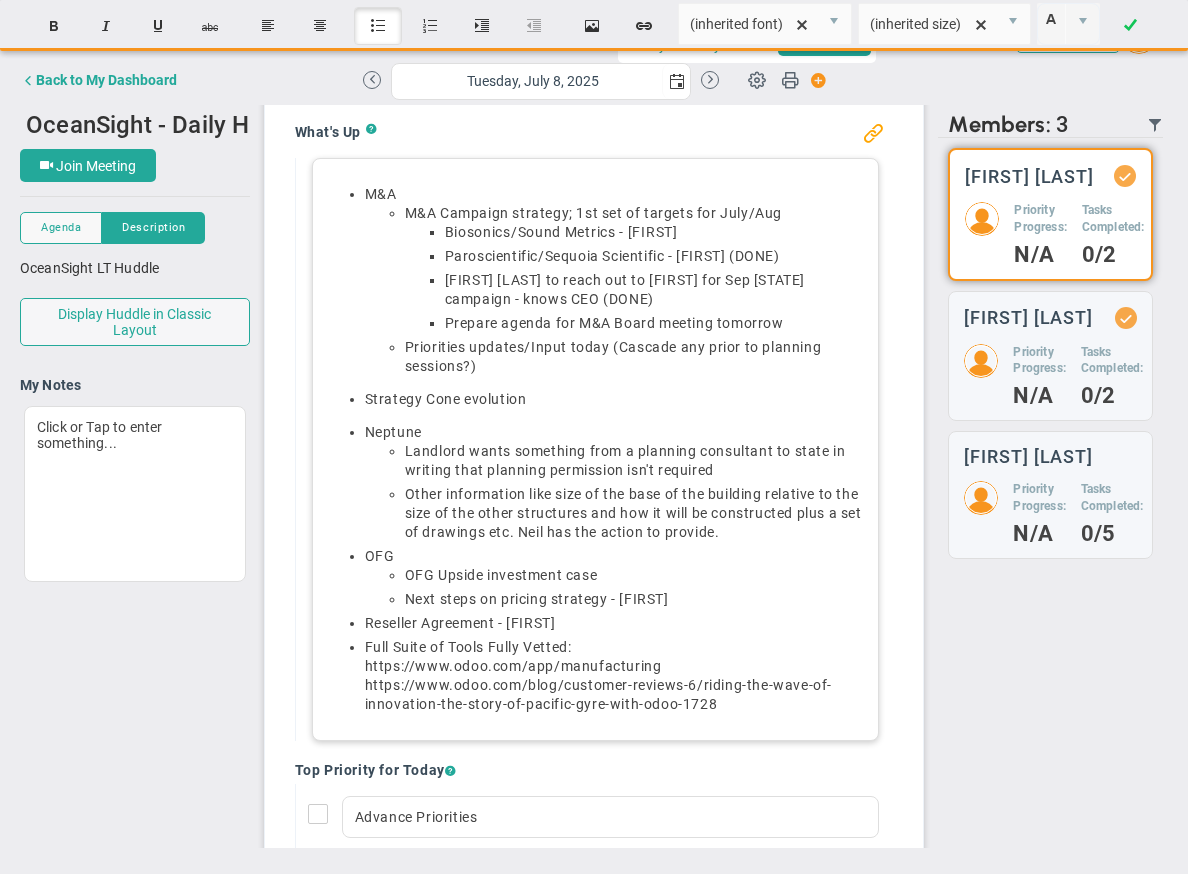 click on "OFG Upside investment case" at bounding box center [636, 268] 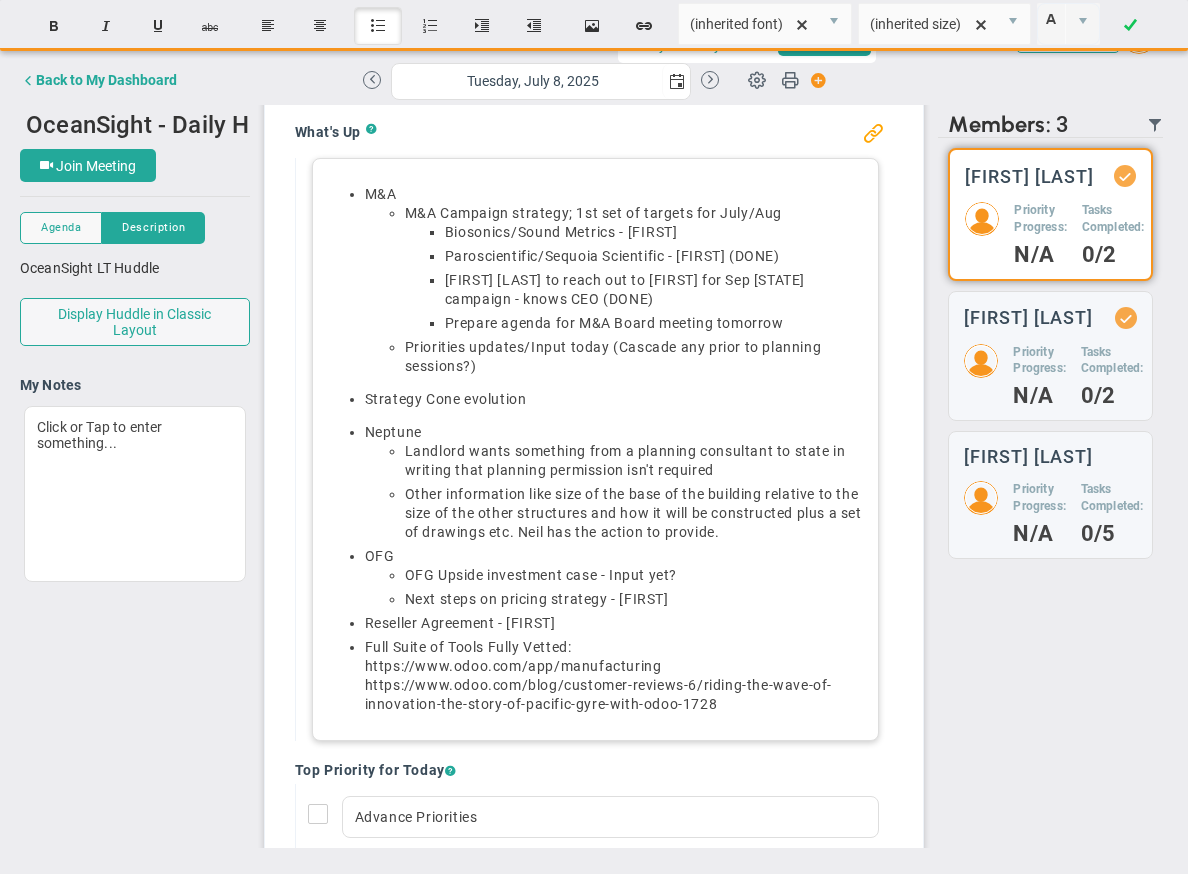 click on "OFG Upside investment case - Input yet?" at bounding box center [636, 268] 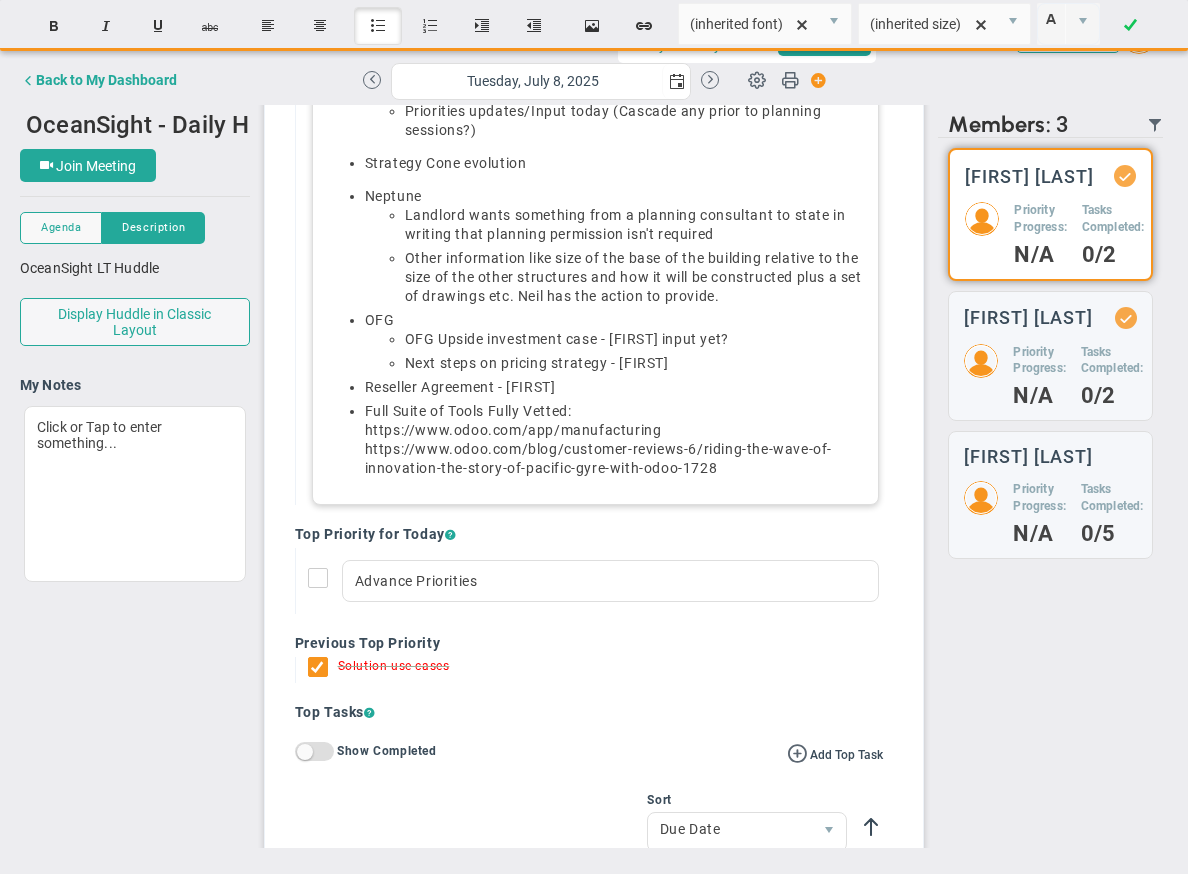 scroll, scrollTop: 577, scrollLeft: 0, axis: vertical 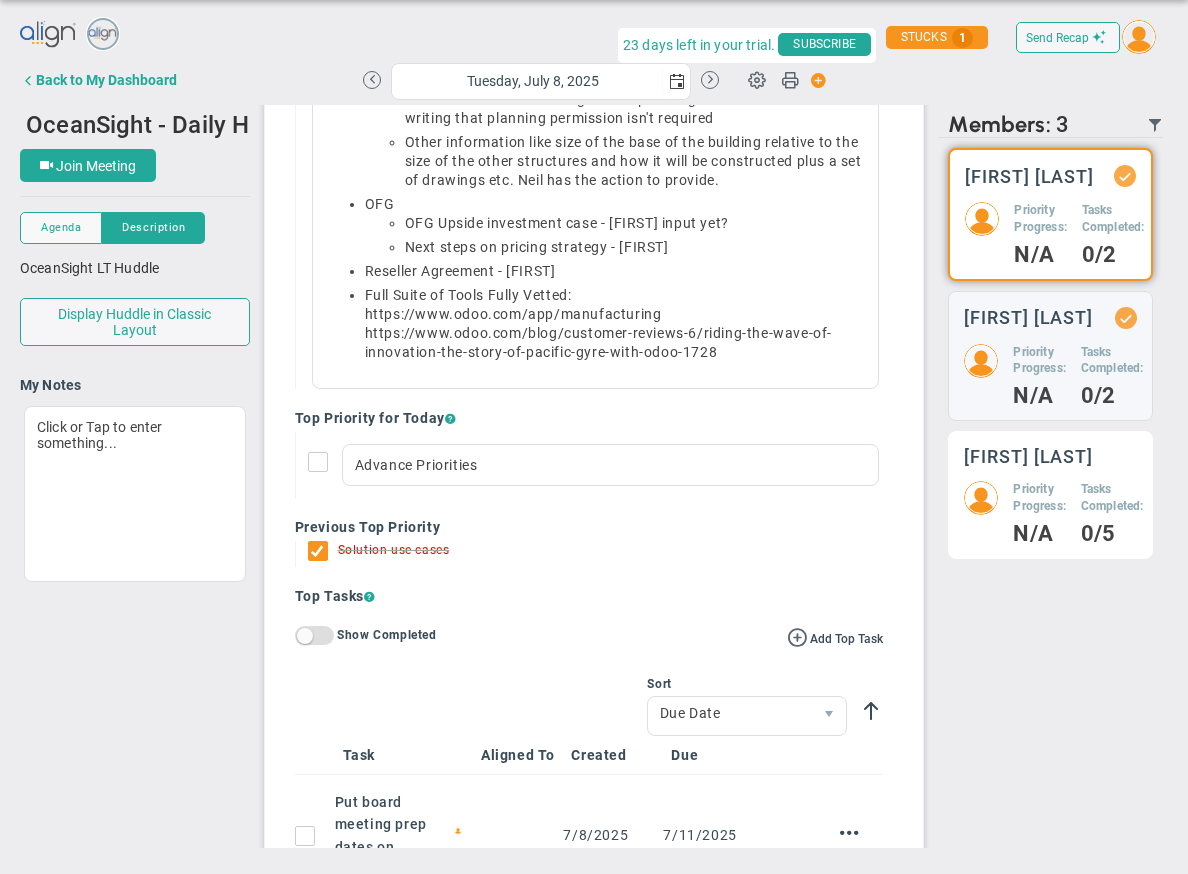 click on "Priority Progress:" at bounding box center [1040, 219] 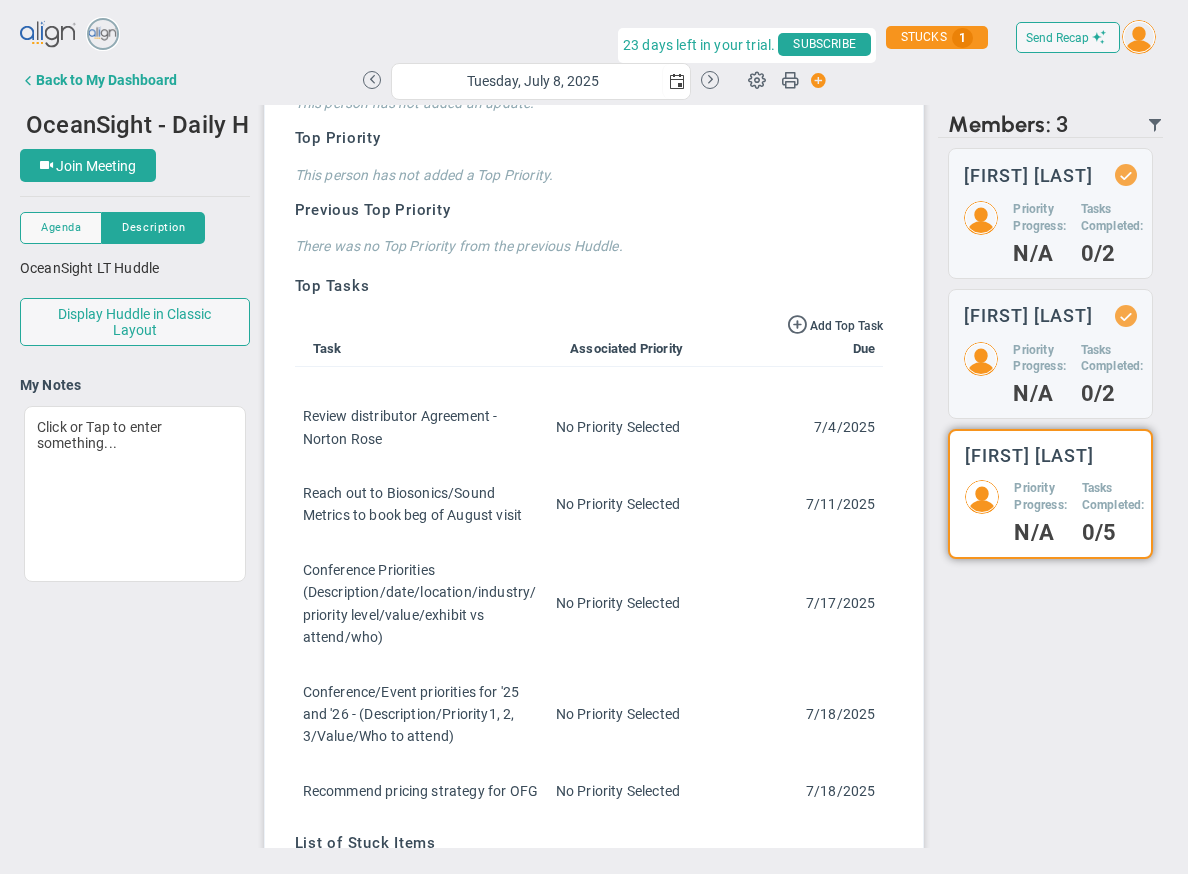 scroll, scrollTop: 309, scrollLeft: 0, axis: vertical 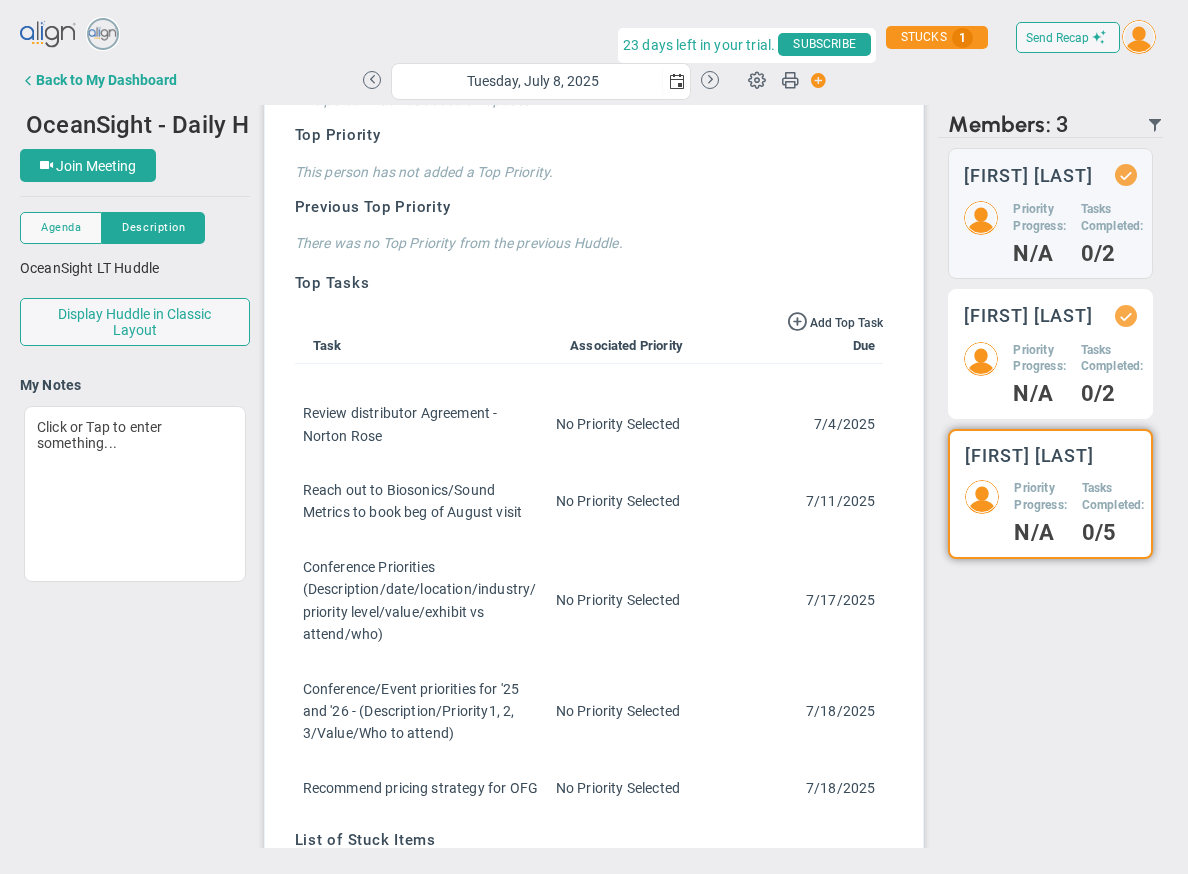 click on "Priority Progress:" at bounding box center (1039, 218) 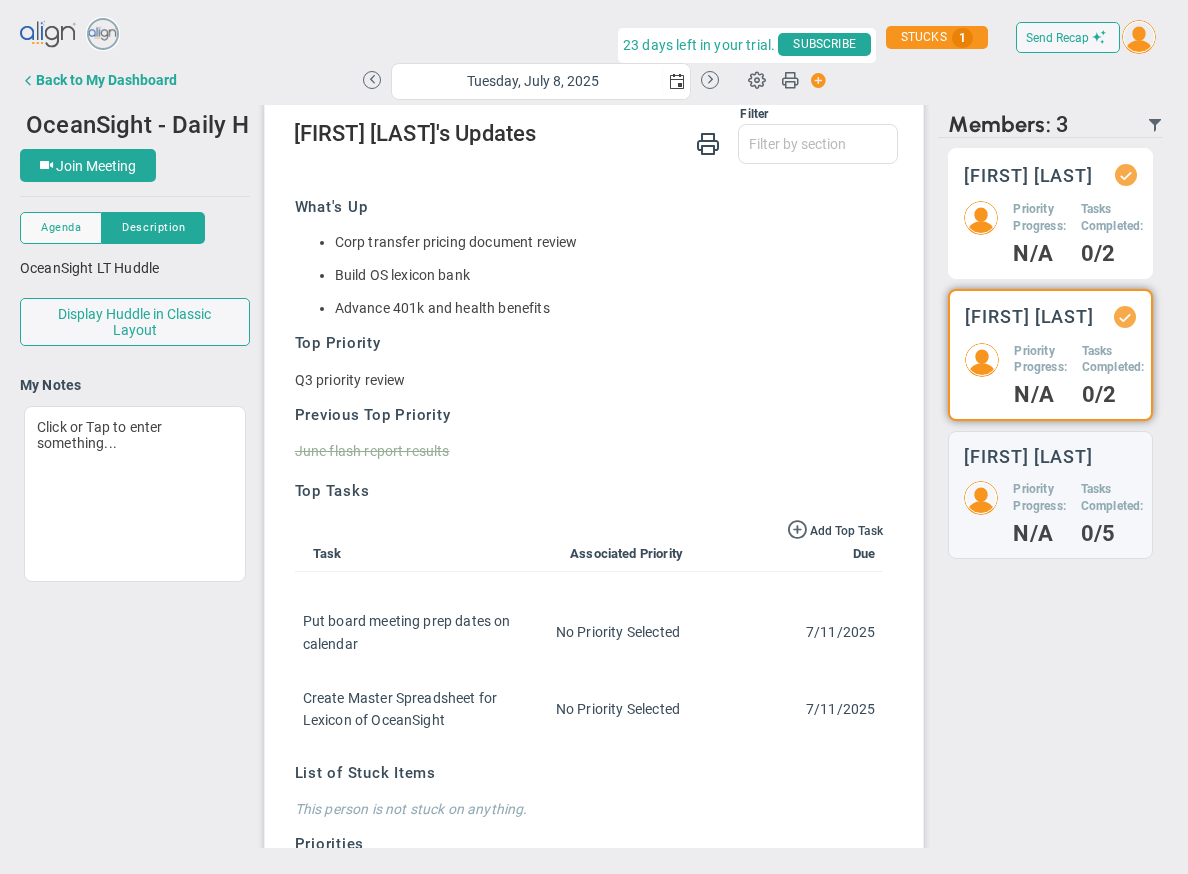 click on "Priority Progress:
N/A" at bounding box center (1039, 232) 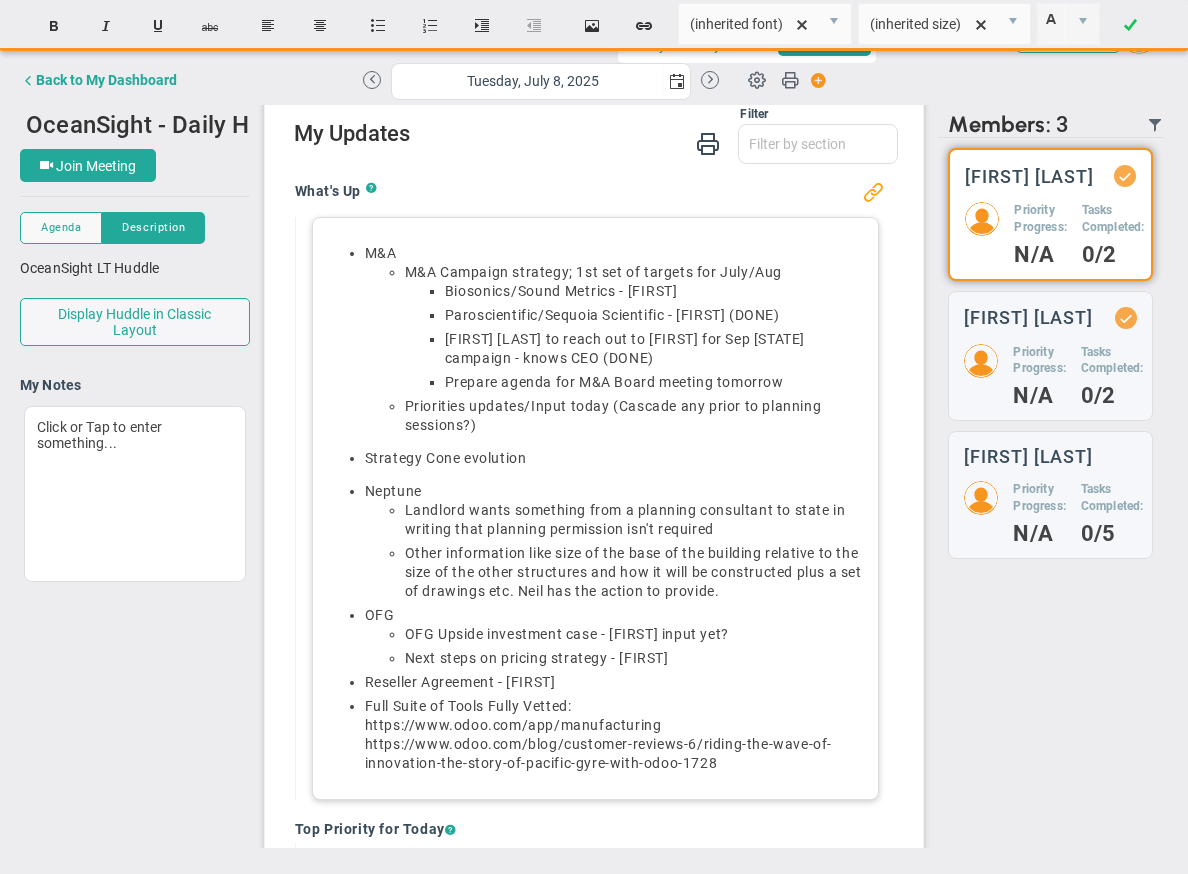 click on "Reseller Agreement - [FIRST]" at bounding box center (616, 682) 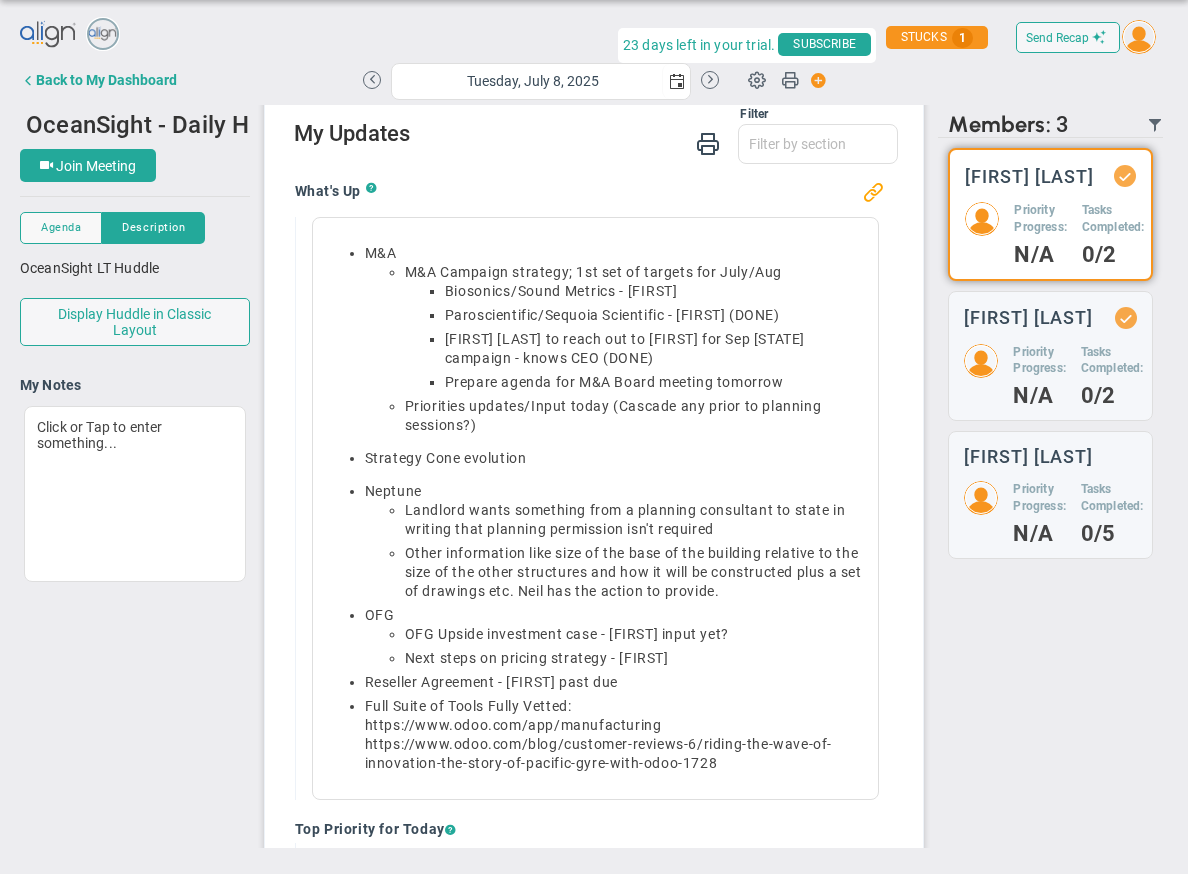 click on "There are no members currently in the Huddle.
There are no members with updates to show.
Retrieving members...
[FIRST] [LAST]
Priority Progress:
N/A
Tasks Completed:
0/2
N/A" at bounding box center [1050, 493] 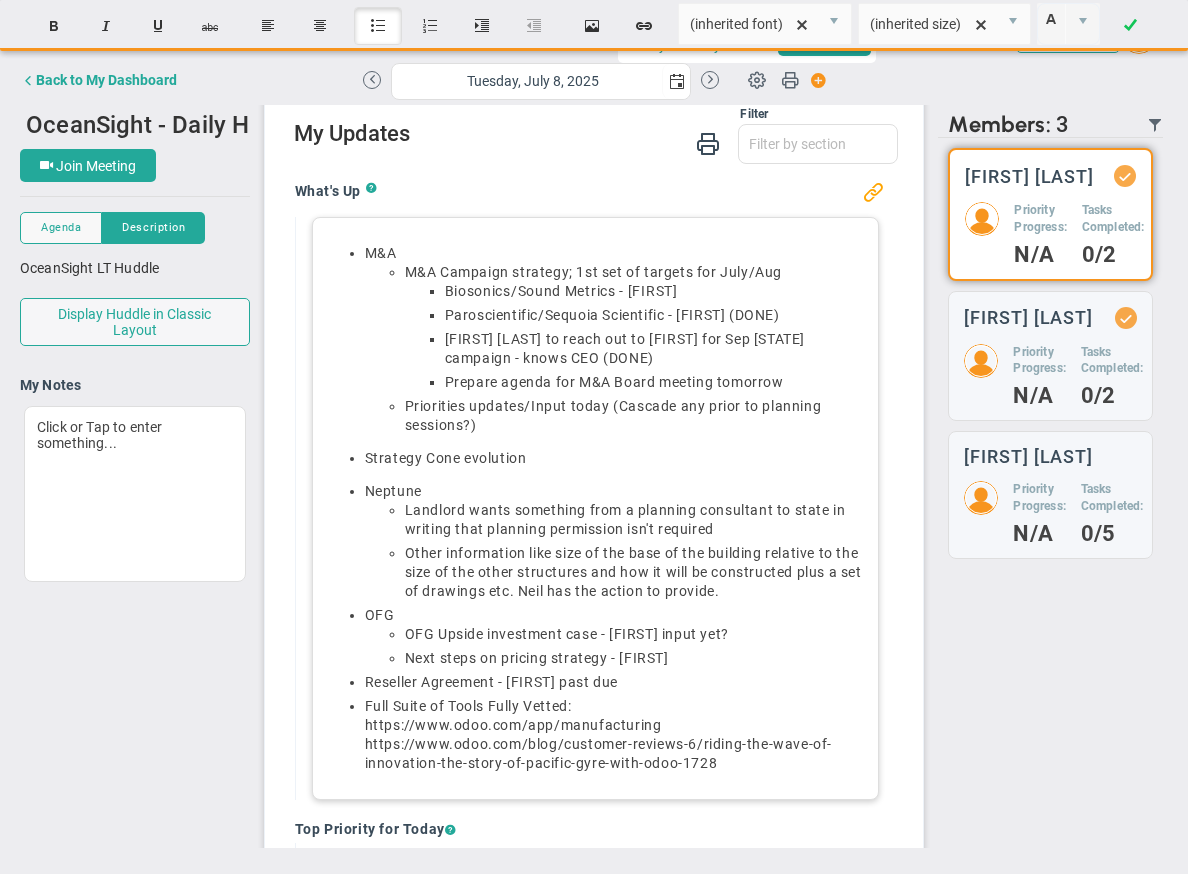 click on "Full Suite of Tools Fully Vetted: https://www.odoo.com/app/manufacturing https://www.odoo.com/blog/customer-reviews-6/riding-the-wave-of-innovation-the-story-of-pacific-gyre-with-odoo-1728" at bounding box center (616, 735) 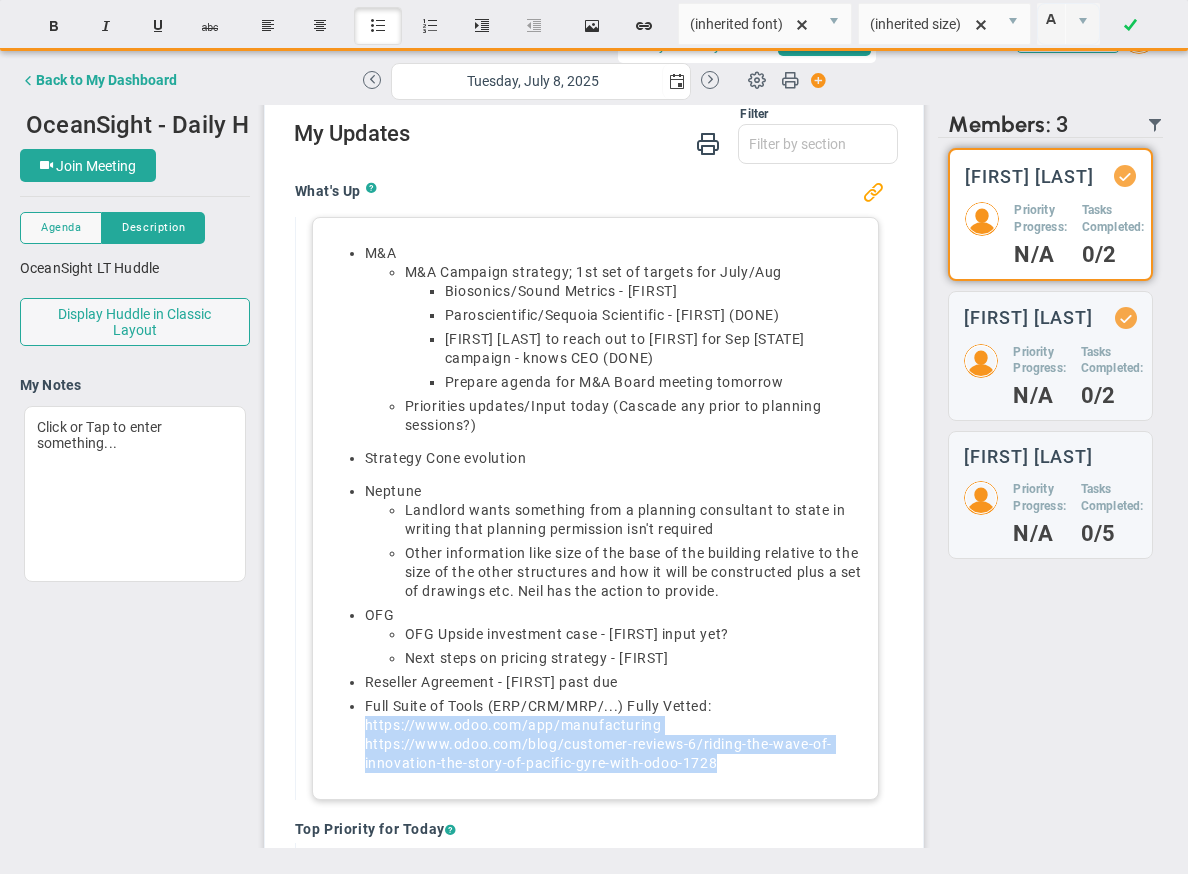 drag, startPoint x: 365, startPoint y: 725, endPoint x: 745, endPoint y: 777, distance: 383.54138 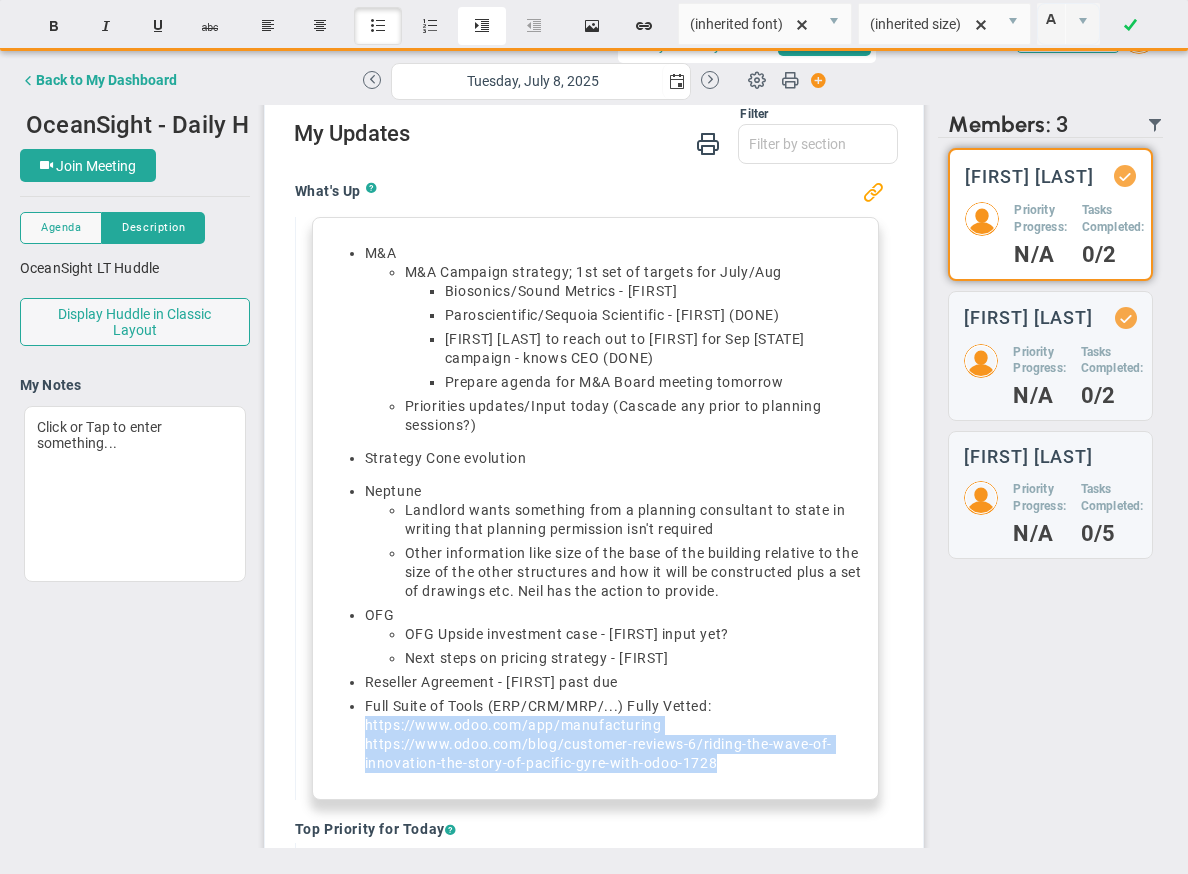 click on "Indent" at bounding box center (482, 26) 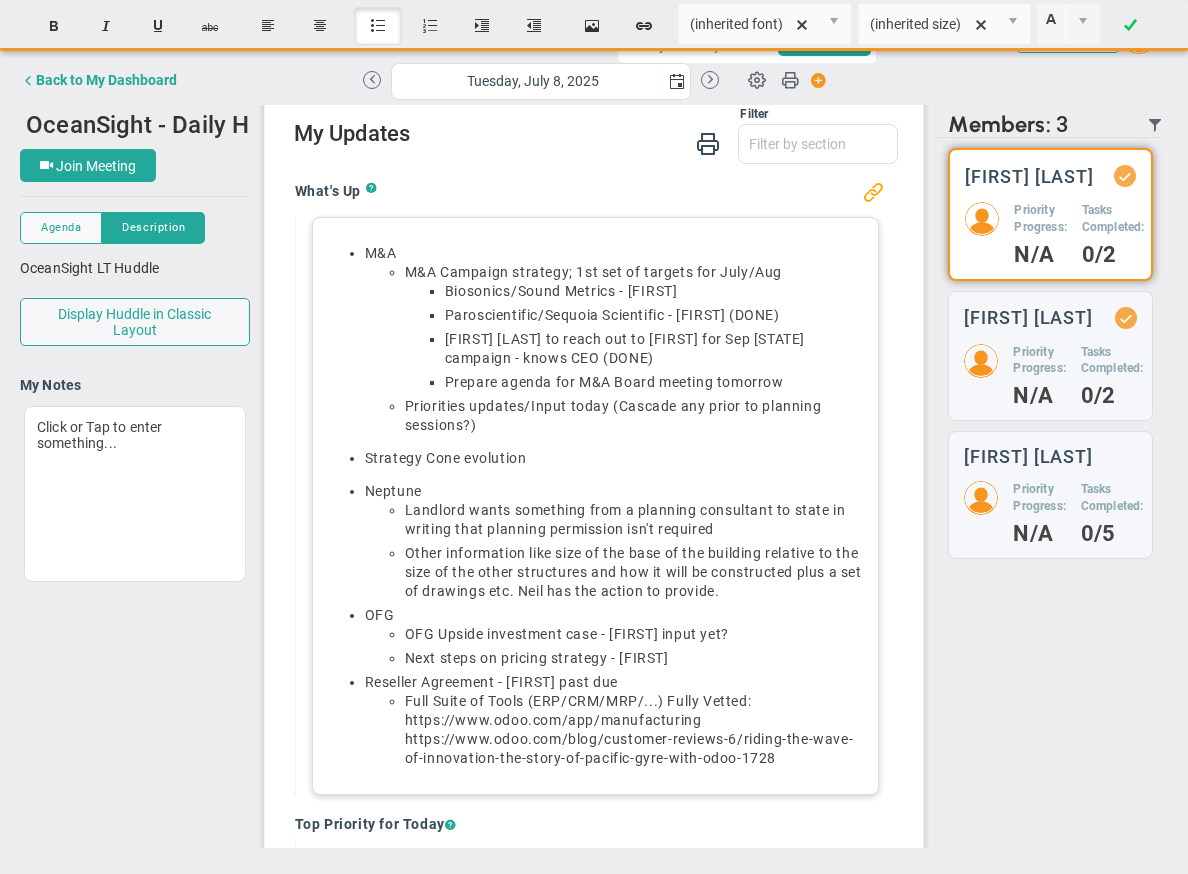 click on "Full Suite of Tools (ERP/CRM/MRP/...) Fully Vetted: https://www.odoo.com/app/manufacturing https://www.odoo.com/blog/customer-reviews-6/riding-the-wave-of-innovation-the-story-of-pacific-gyre-with-odoo-1728" at bounding box center [616, 349] 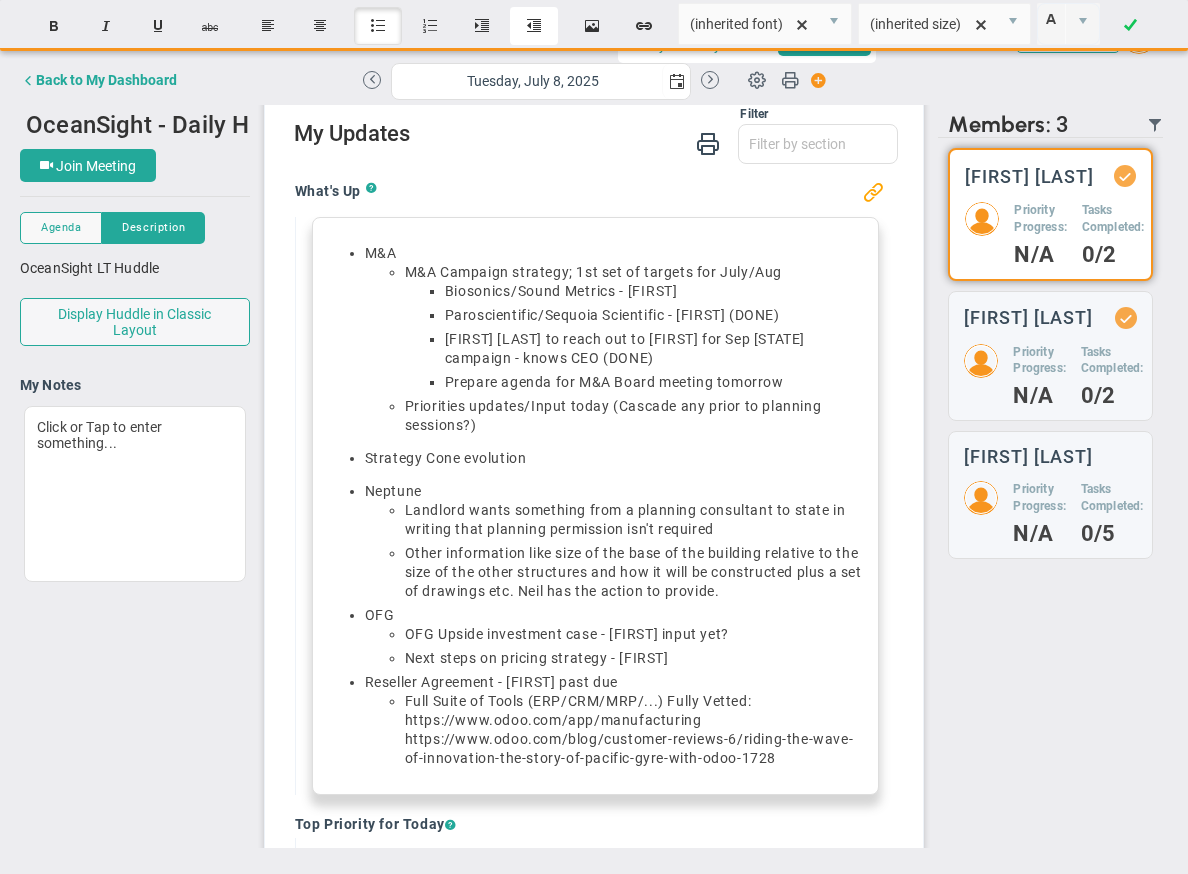 click on "Outdent" at bounding box center (534, 26) 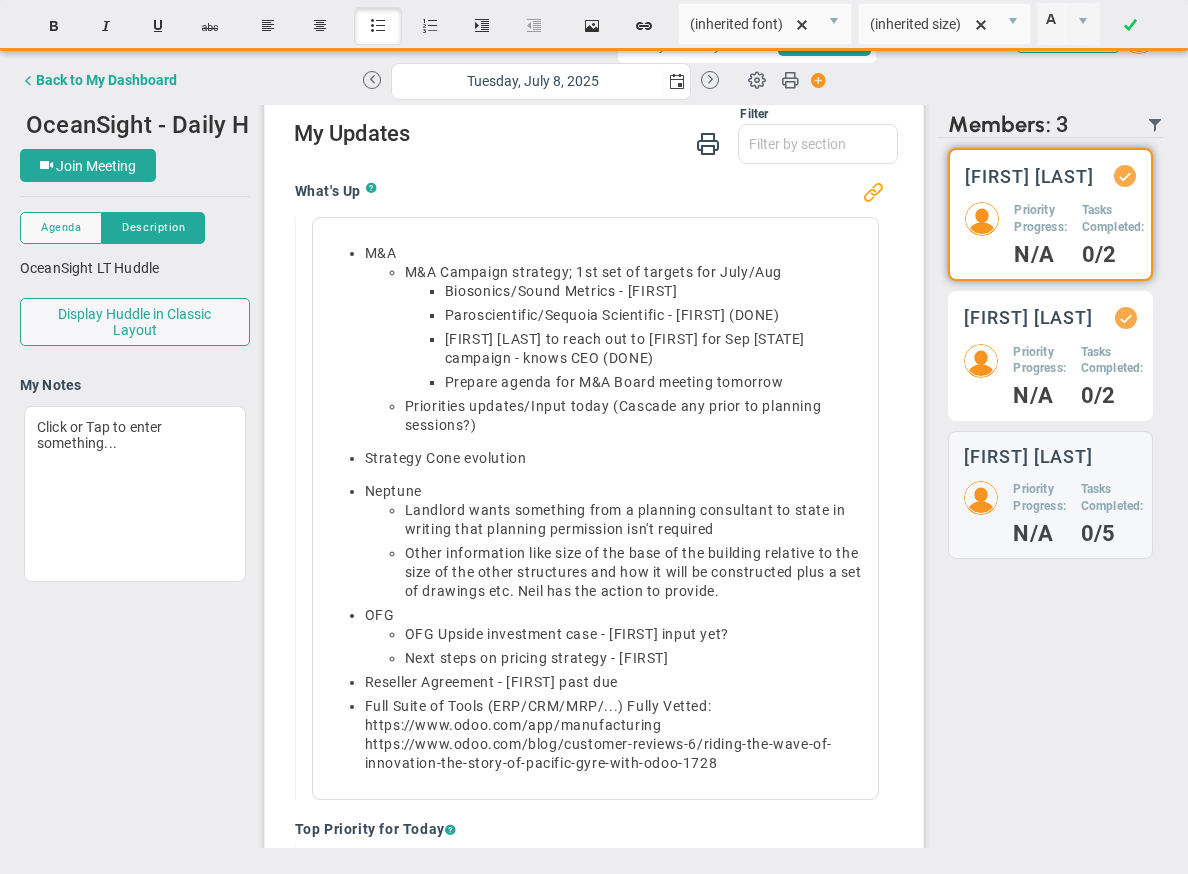 click on "[FIRST] [LAST]
Priority Progress:
N/A
Tasks Completed:
0/2" at bounding box center [1050, 214] 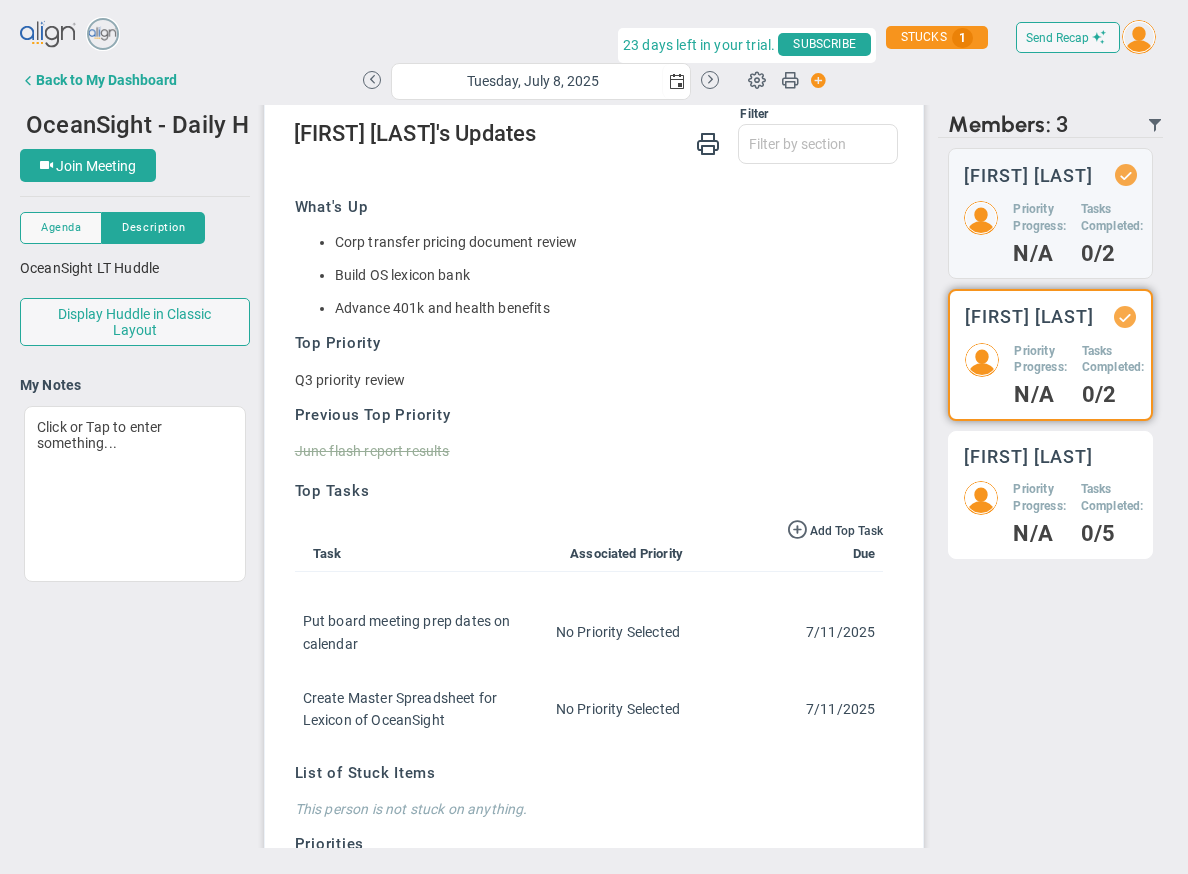 click on "[FIRST] [LAST]" at bounding box center [1028, 175] 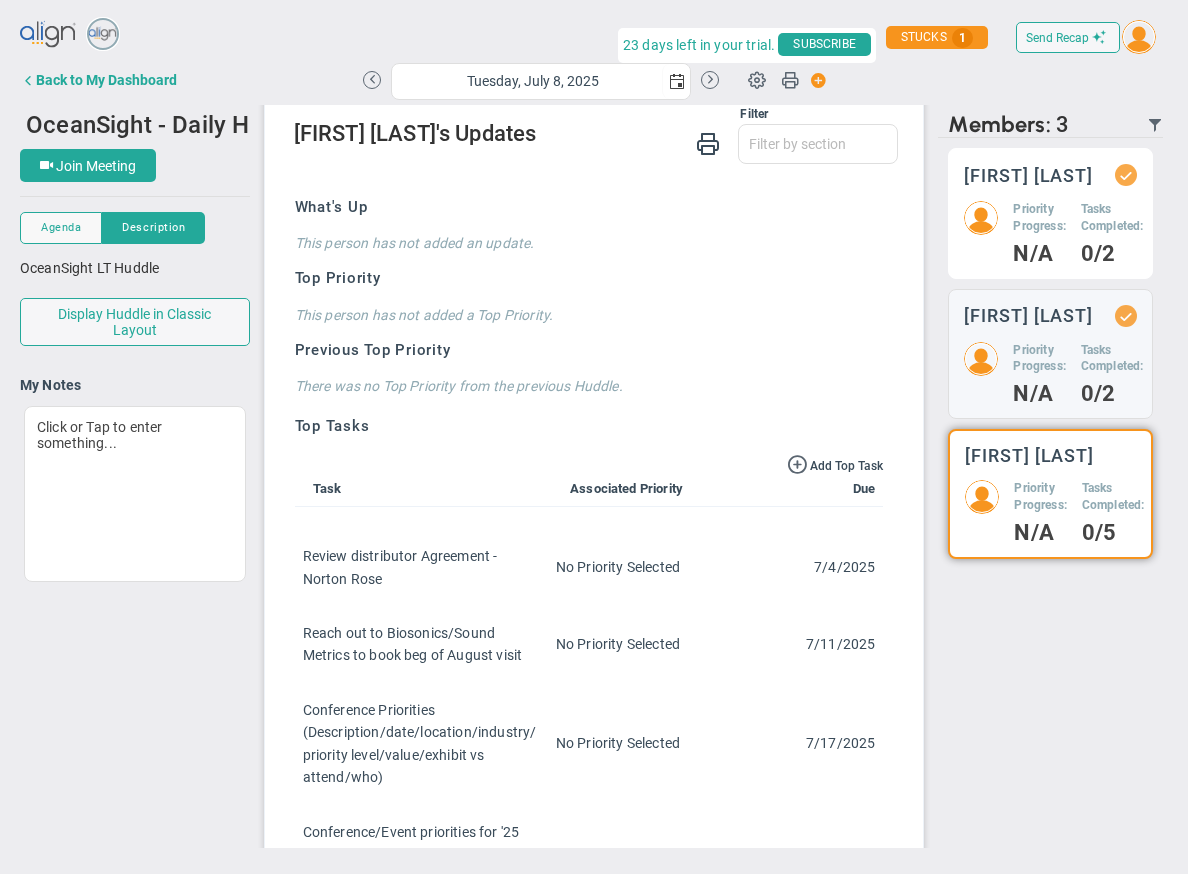 click on "Tasks Completed:" at bounding box center (1039, 218) 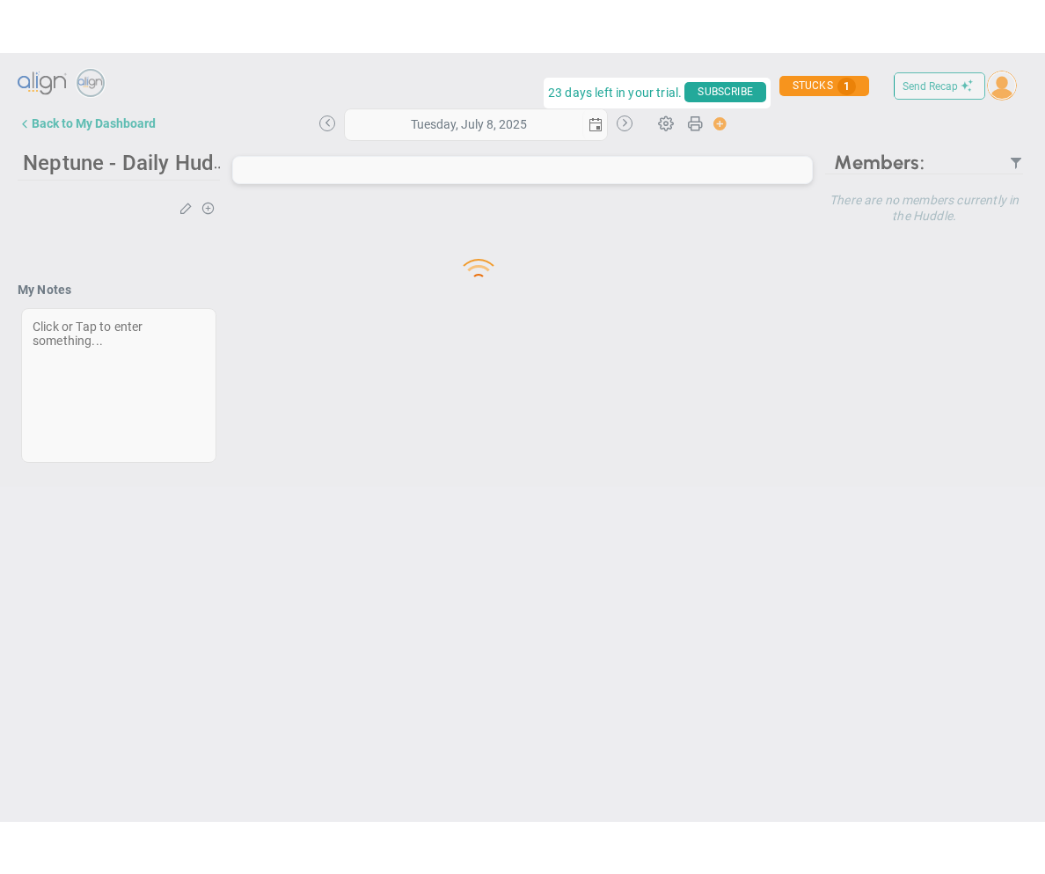 scroll, scrollTop: 0, scrollLeft: 0, axis: both 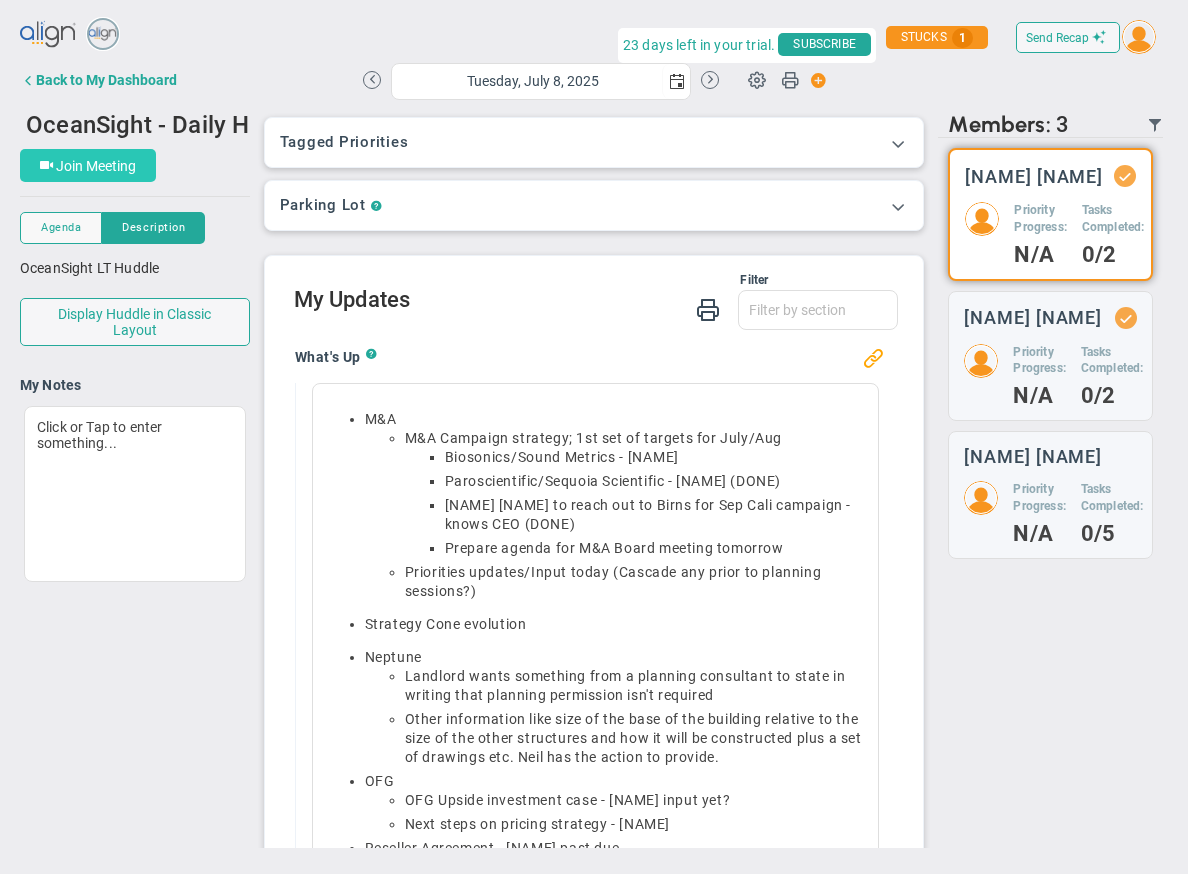 click on "Join Meeting" at bounding box center (96, 166) 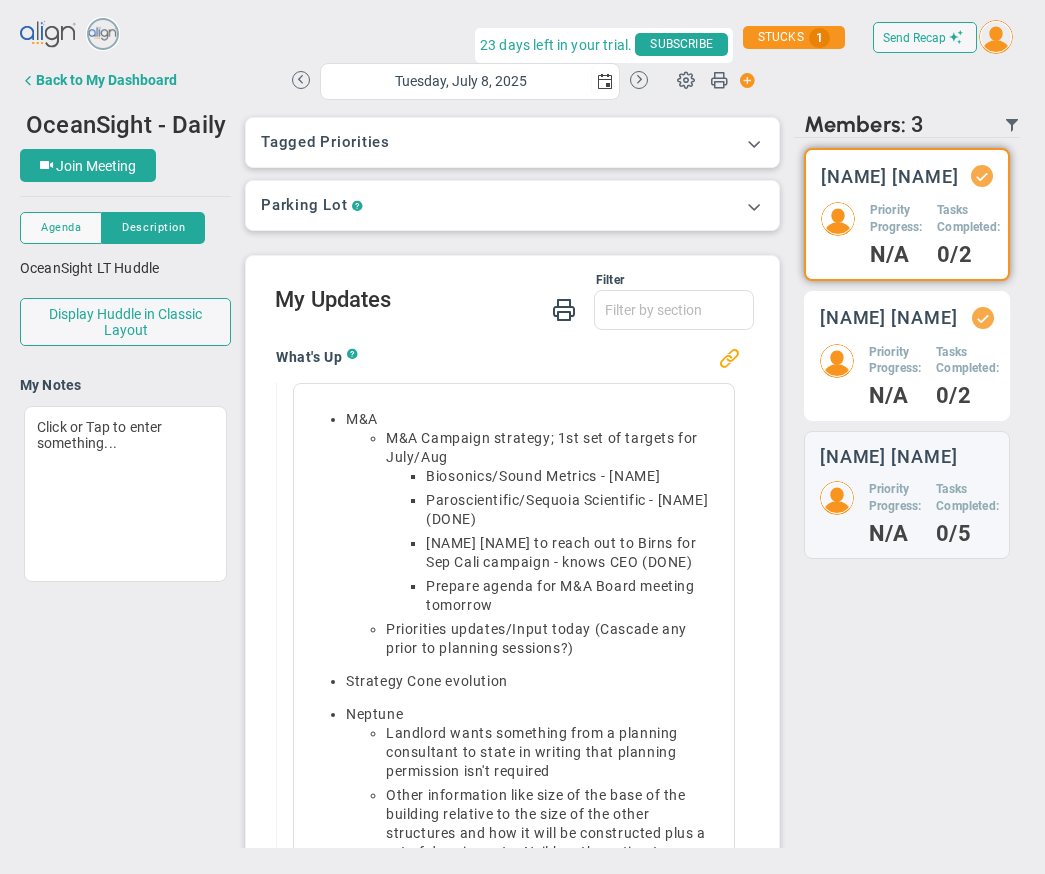 click on "Priority Progress:" at bounding box center (896, 219) 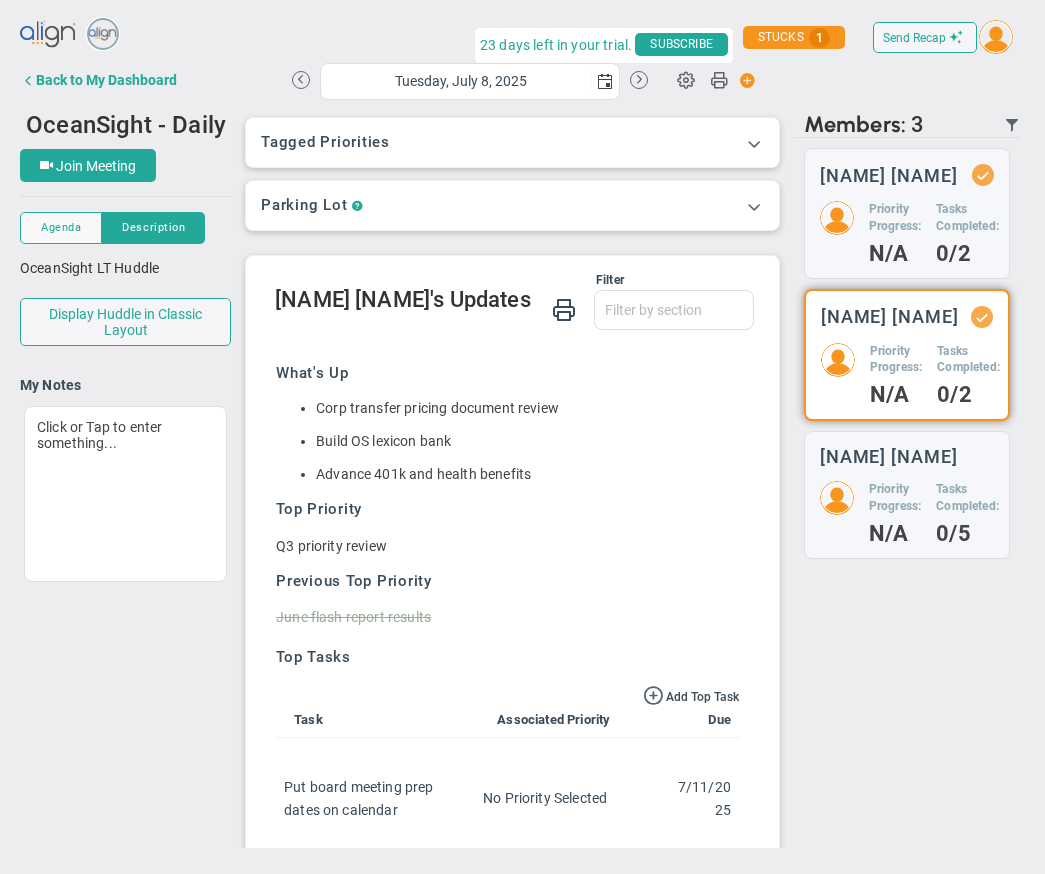 scroll, scrollTop: 166, scrollLeft: 0, axis: vertical 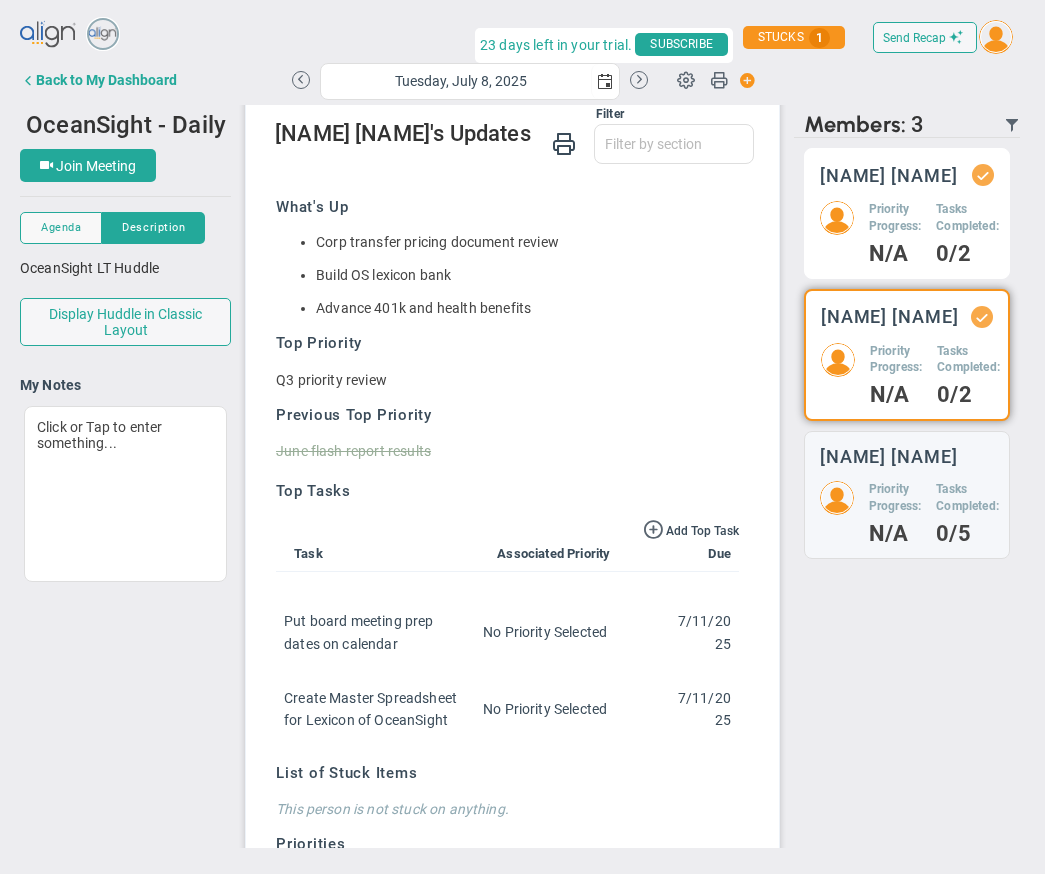 click on "Priority Progress:
N/A
Tasks Completed:
0/2" at bounding box center (907, 232) 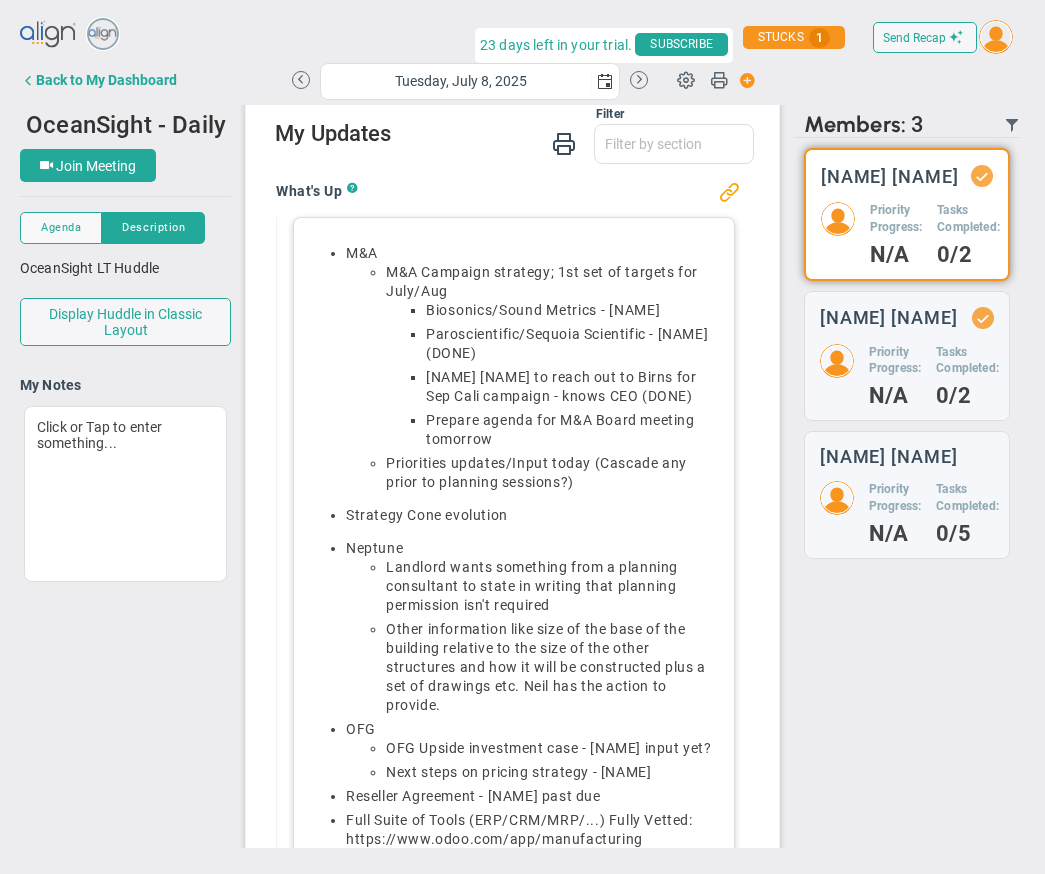 click on "Prepare agenda for M&A Board meeting tomorrow" at bounding box center [574, 344] 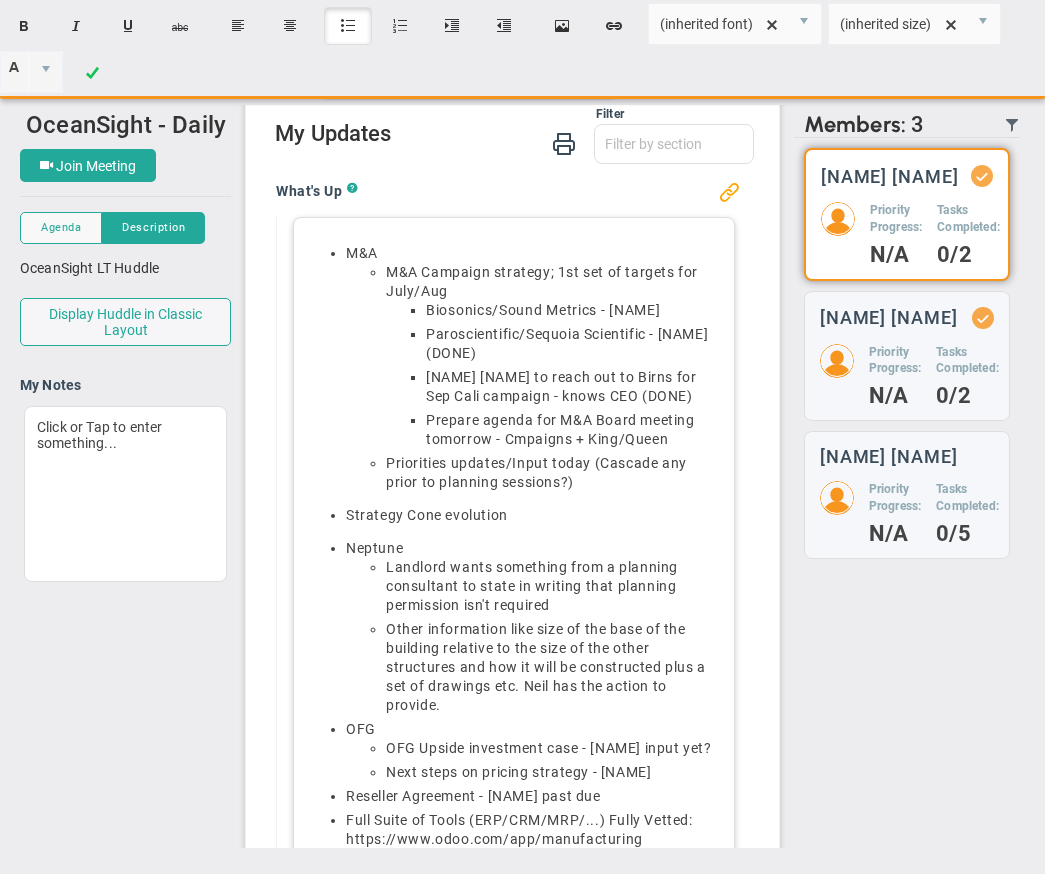 click on "Prepare agenda for M&A Board meeting tomorrow - Cmpaigns + King/Queen" at bounding box center (574, 344) 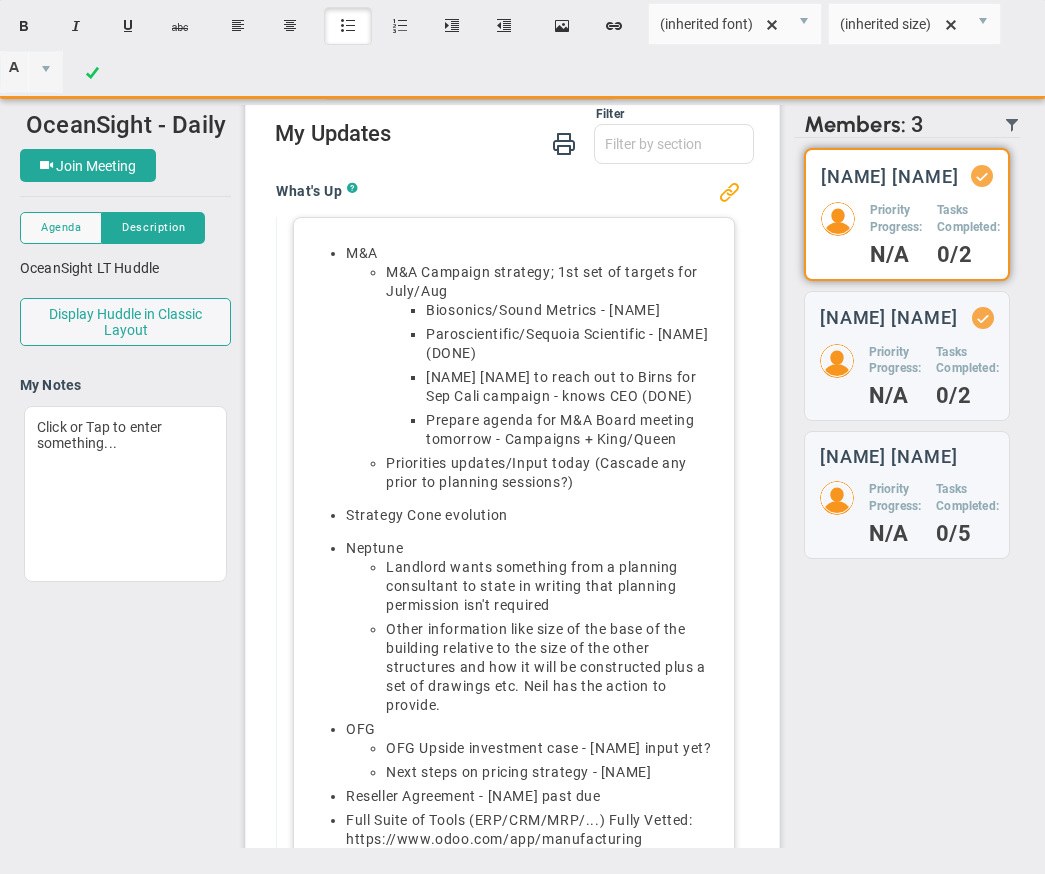 click on "Prepare agenda for M&A Board meeting tomorrow - Campaigns + King/Queen" at bounding box center (574, 344) 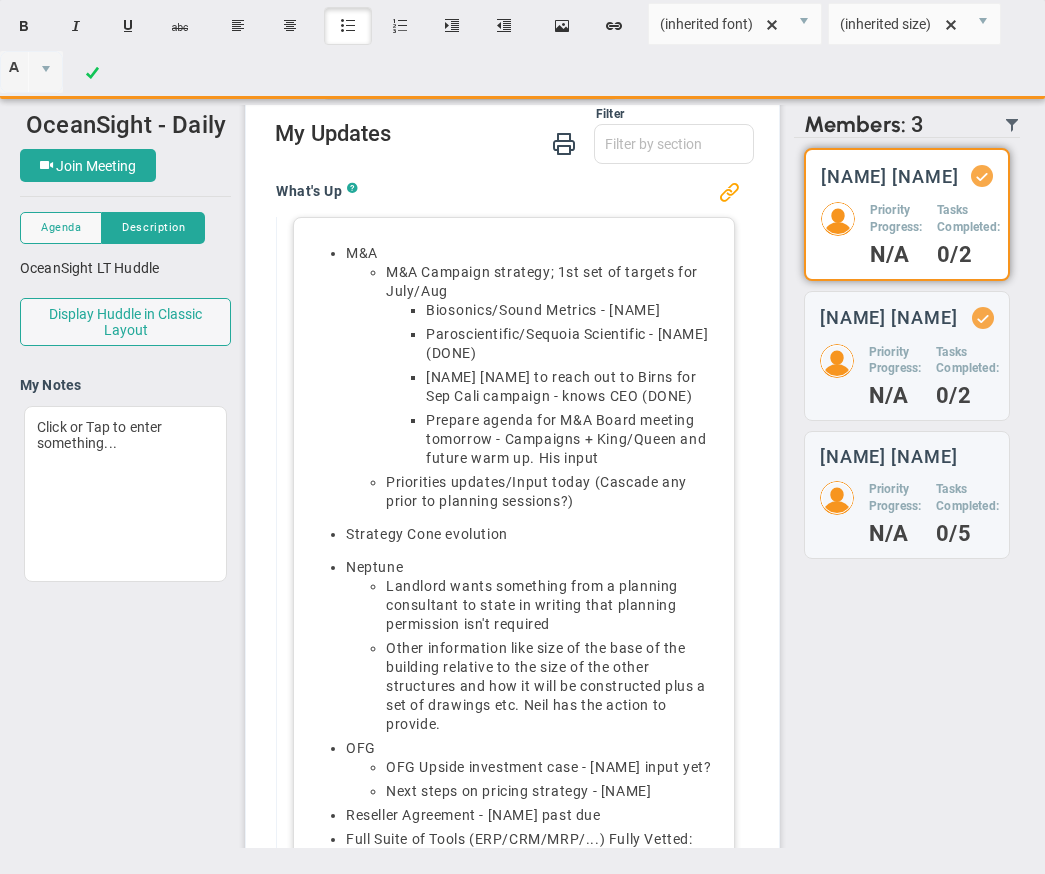 click on "Prepare agenda for M&A Board meeting tomorrow - Campaigns + King/Queen and future warm up. His input" at bounding box center [574, 344] 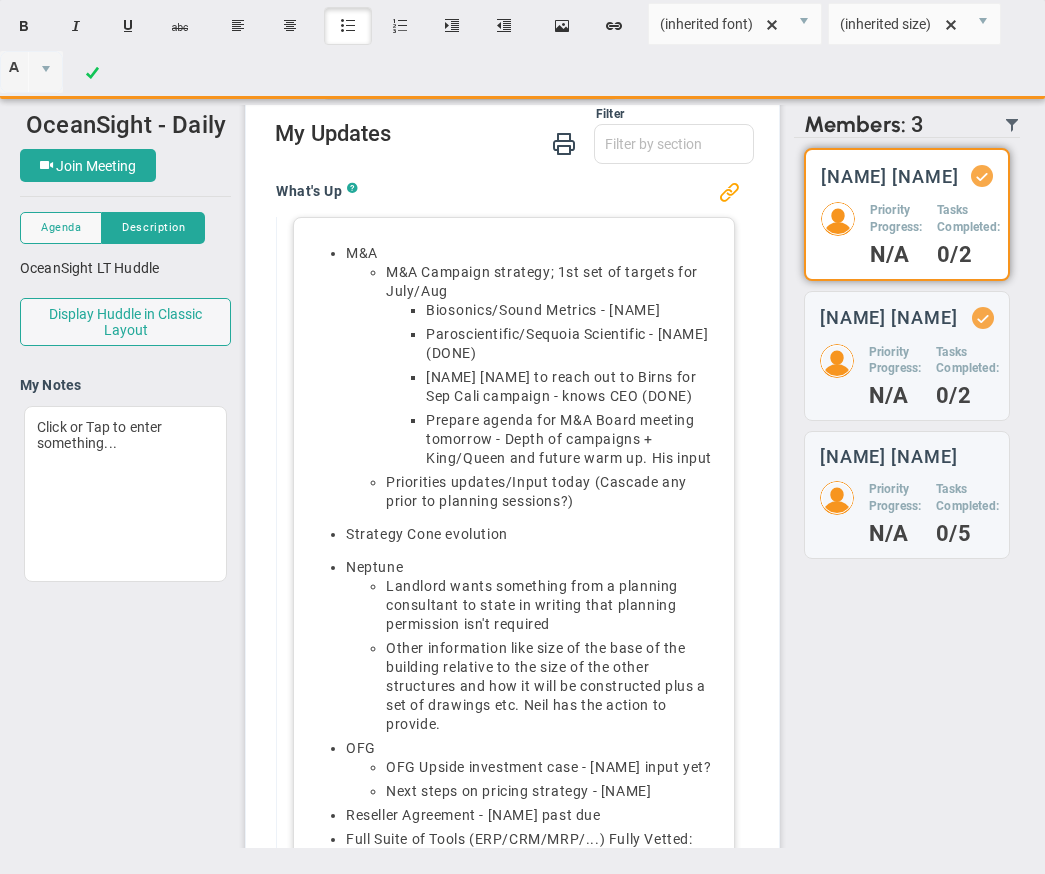click on "Prepare agenda for M&A Board meeting tomorrow - Depth of campaigns + King/Queen and future warm up. His input" at bounding box center [574, 344] 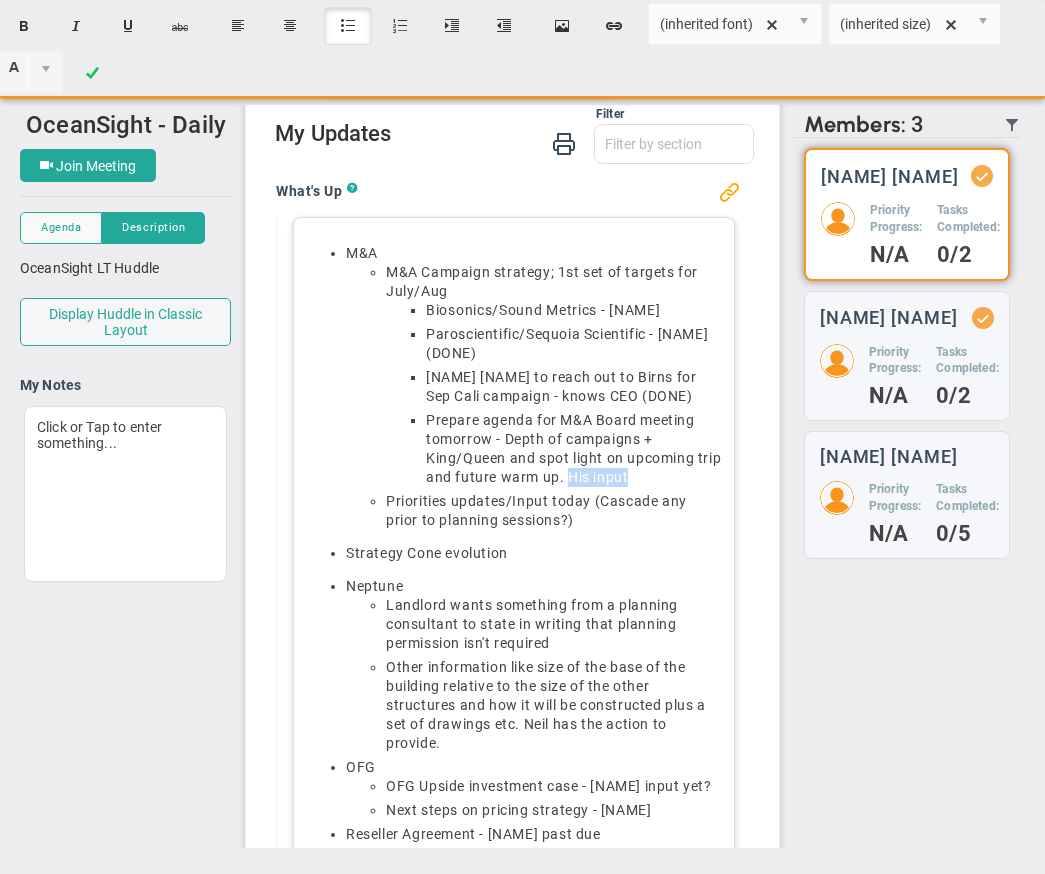 drag, startPoint x: 654, startPoint y: 477, endPoint x: 593, endPoint y: 478, distance: 61.008198 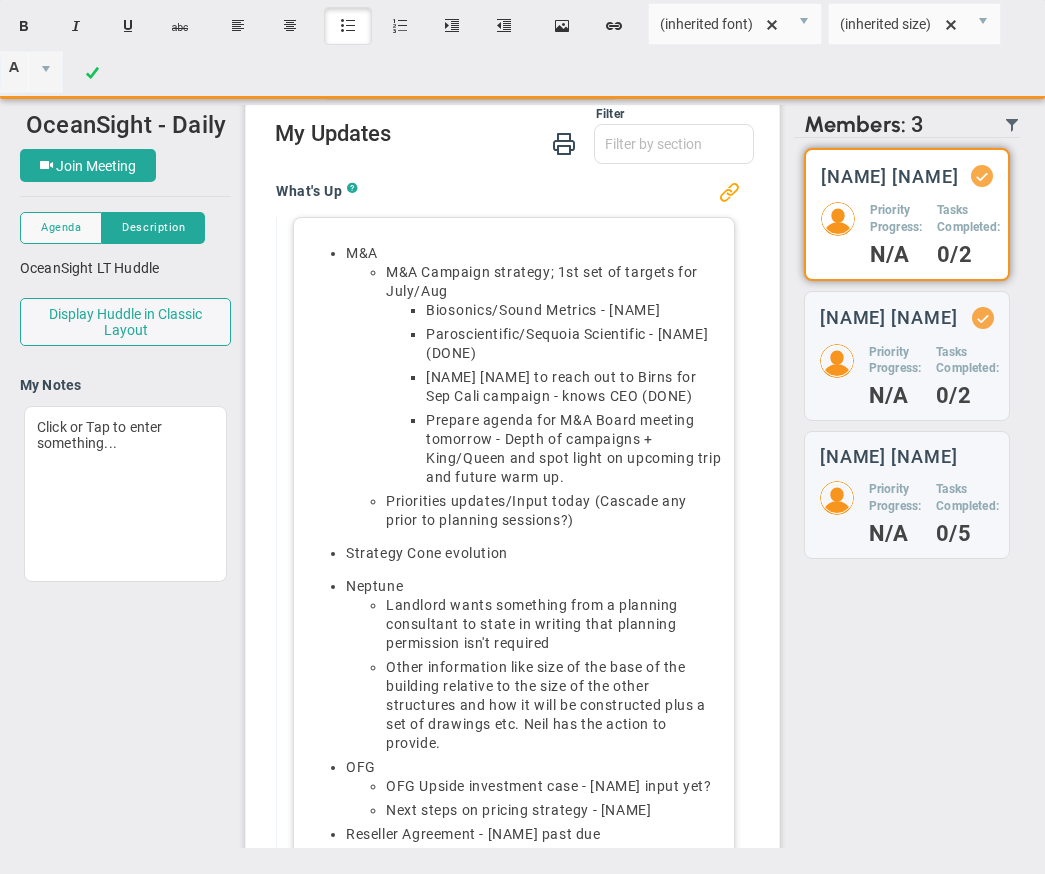 click on "Prepare agenda for M&A Board meeting tomorrow - Depth of campaigns + King/Queen and spot light on upcoming trip and future warm up." at bounding box center [574, 344] 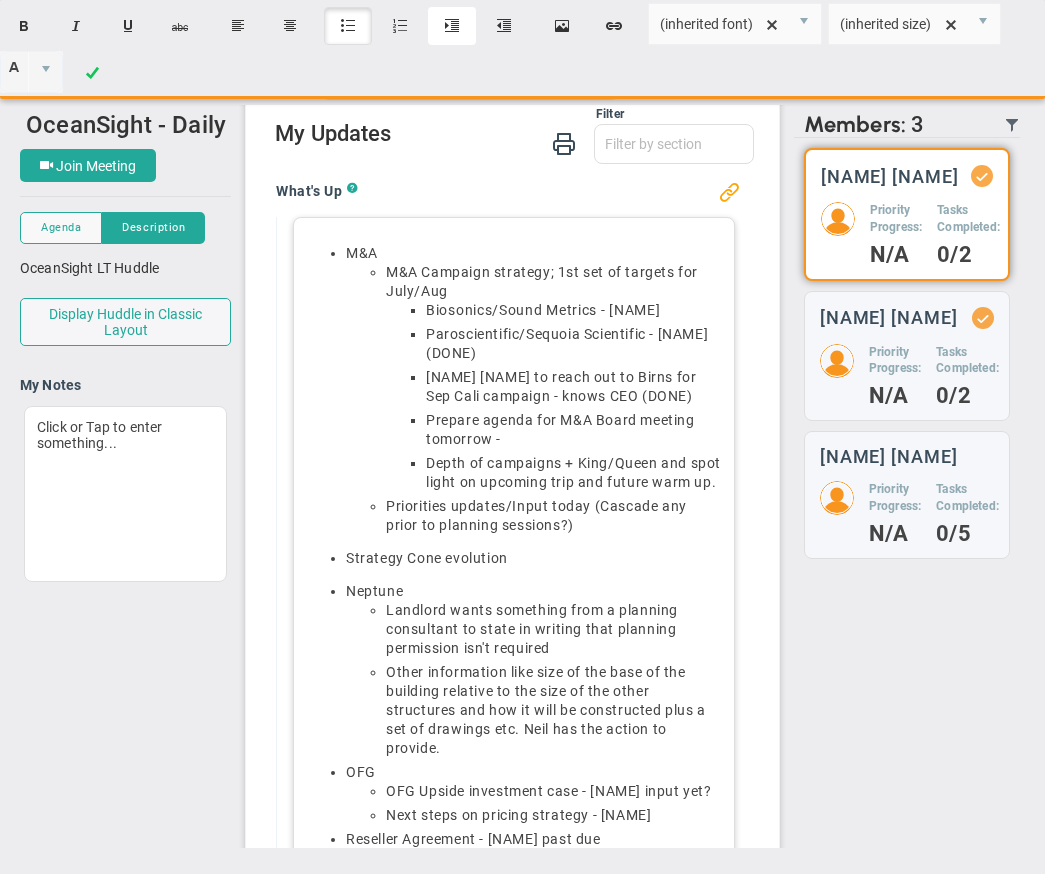 click on "Indent" at bounding box center (452, 26) 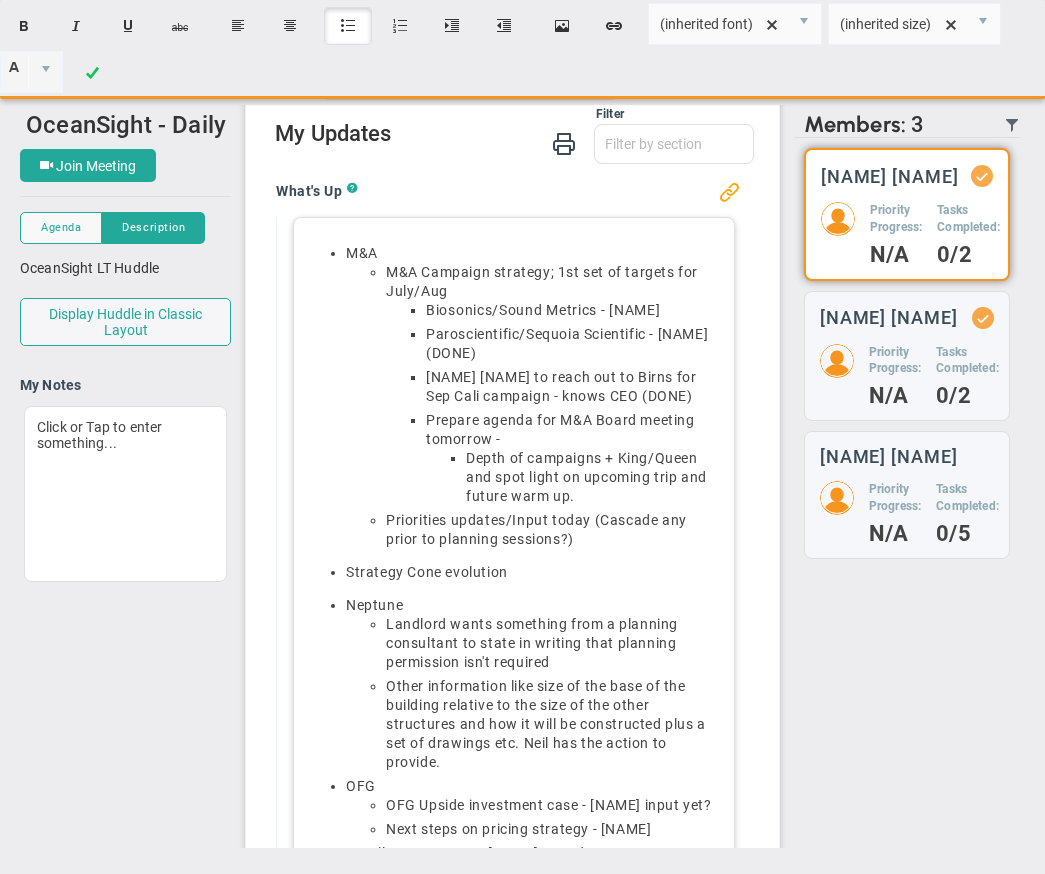 click on "﻿﻿Depth of campaigns + King/Queen and spot light on upcoming trip and future warm up." at bounding box center (594, 477) 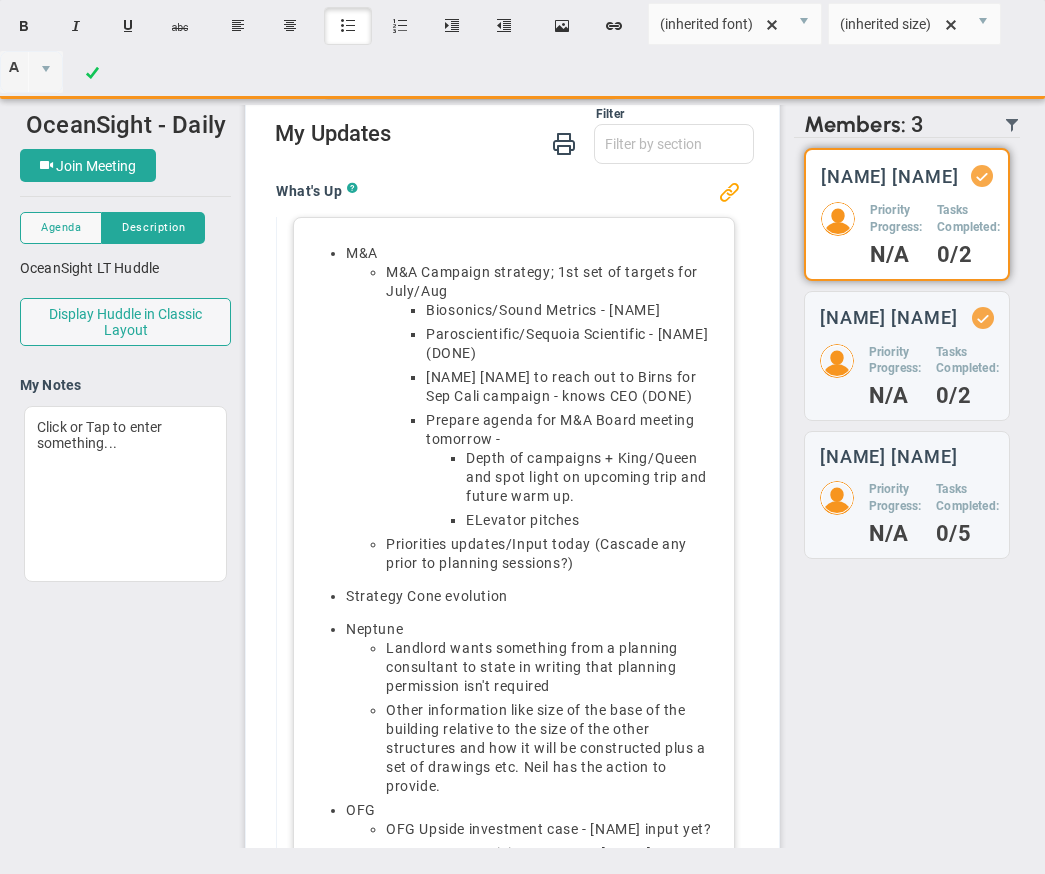 click on "ELevator pitches﻿" at bounding box center (594, 520) 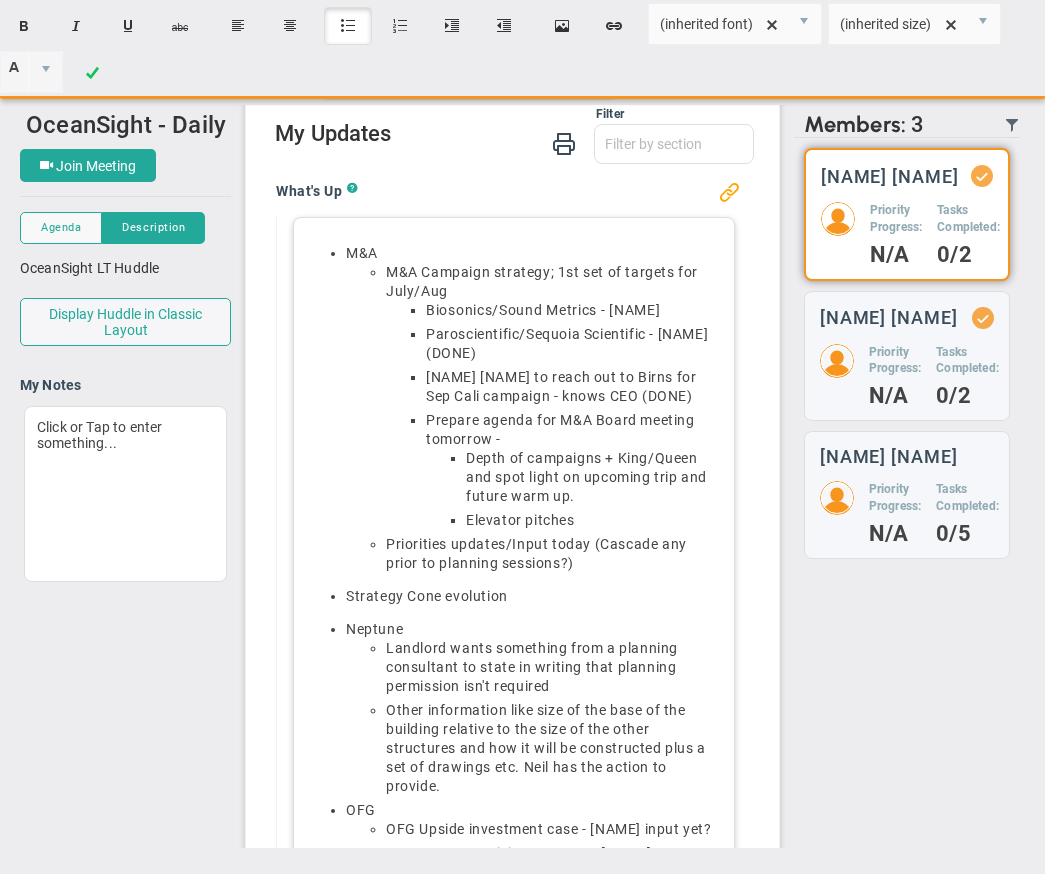 click on "Elevator pitches﻿" at bounding box center (594, 520) 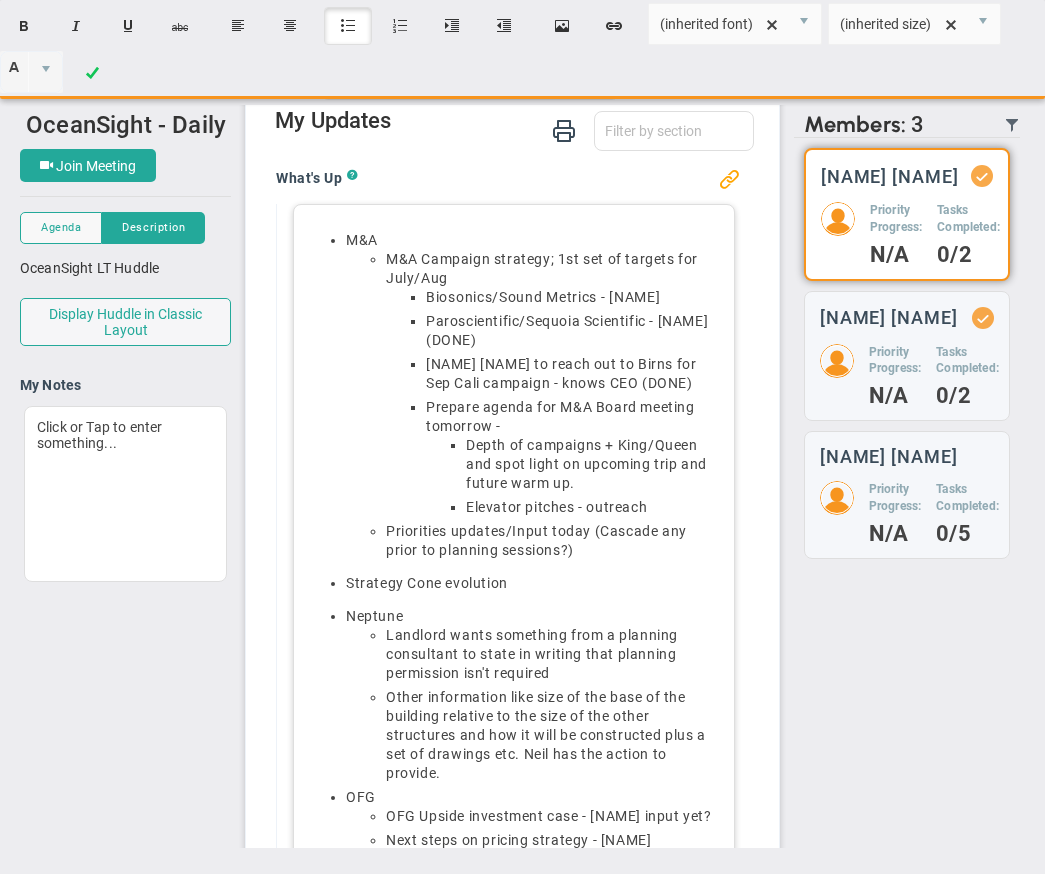 scroll, scrollTop: 182, scrollLeft: 0, axis: vertical 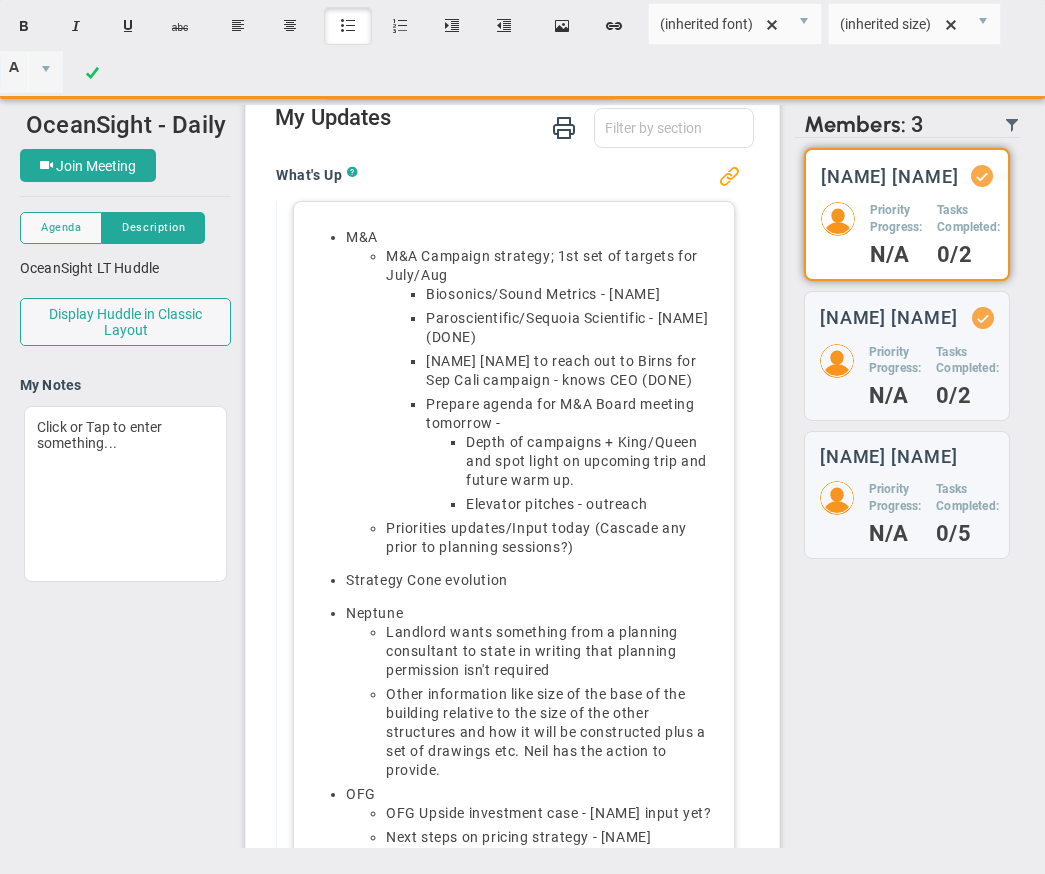 click on "Strategy Cone evolution" at bounding box center [534, 392] 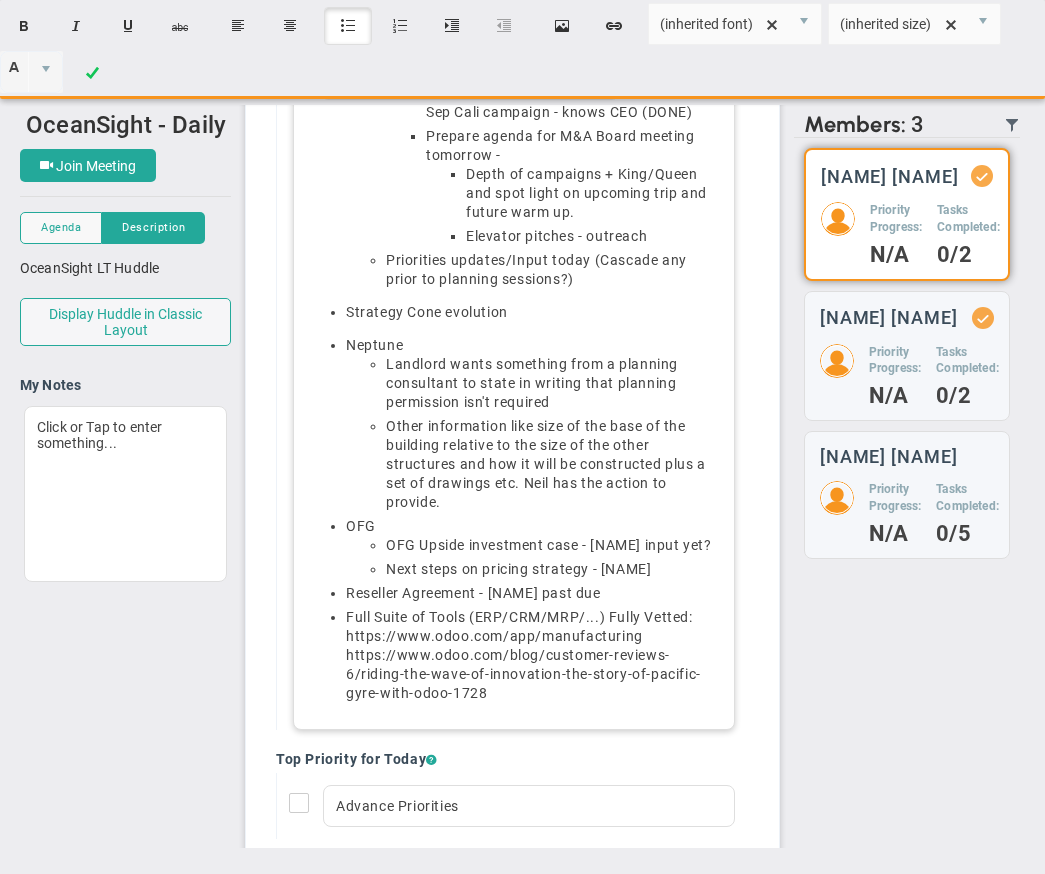 scroll, scrollTop: 453, scrollLeft: 0, axis: vertical 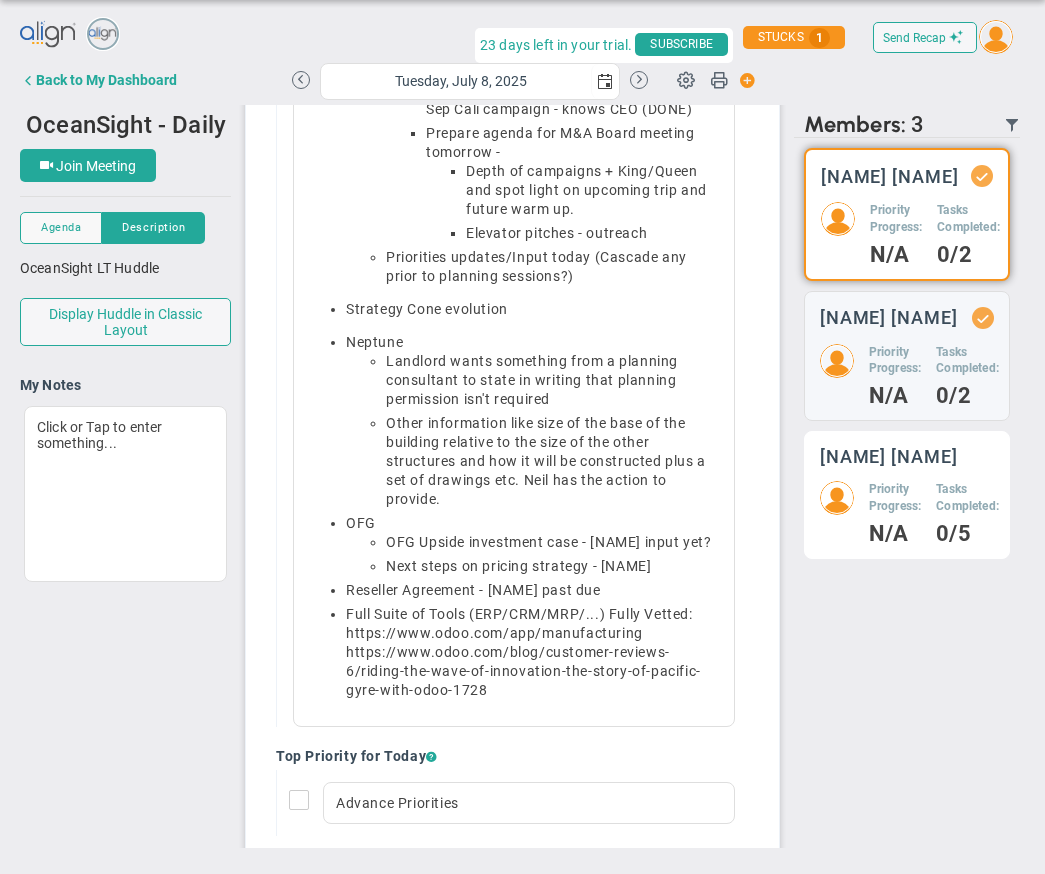 click on "Priority Progress:
N/A" at bounding box center [896, 233] 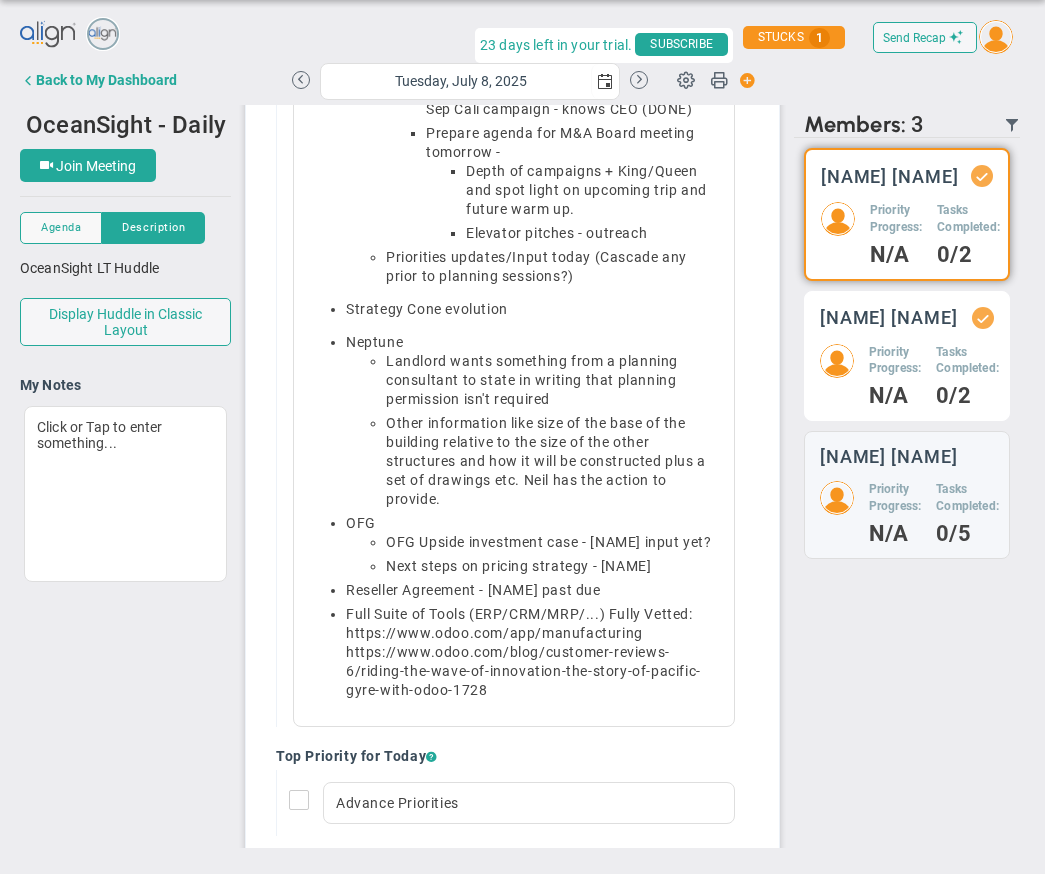 scroll, scrollTop: 166, scrollLeft: 0, axis: vertical 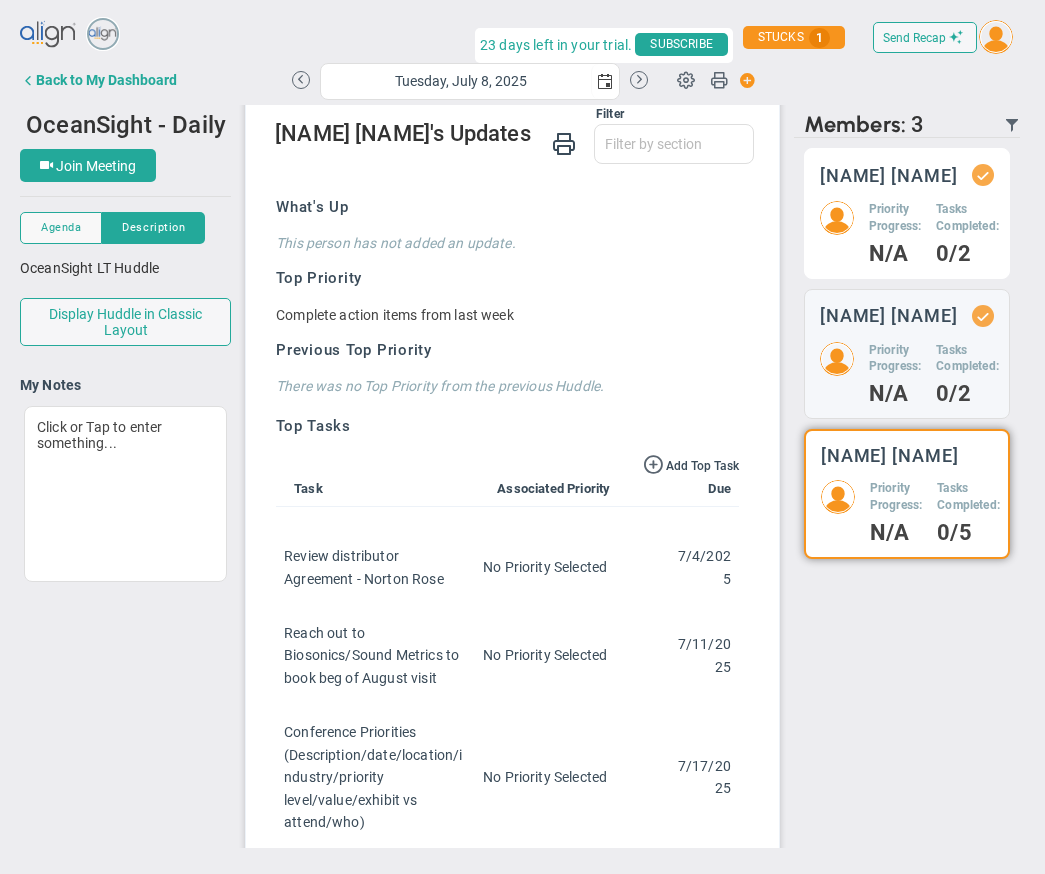 click on "Priority Progress:" at bounding box center [895, 218] 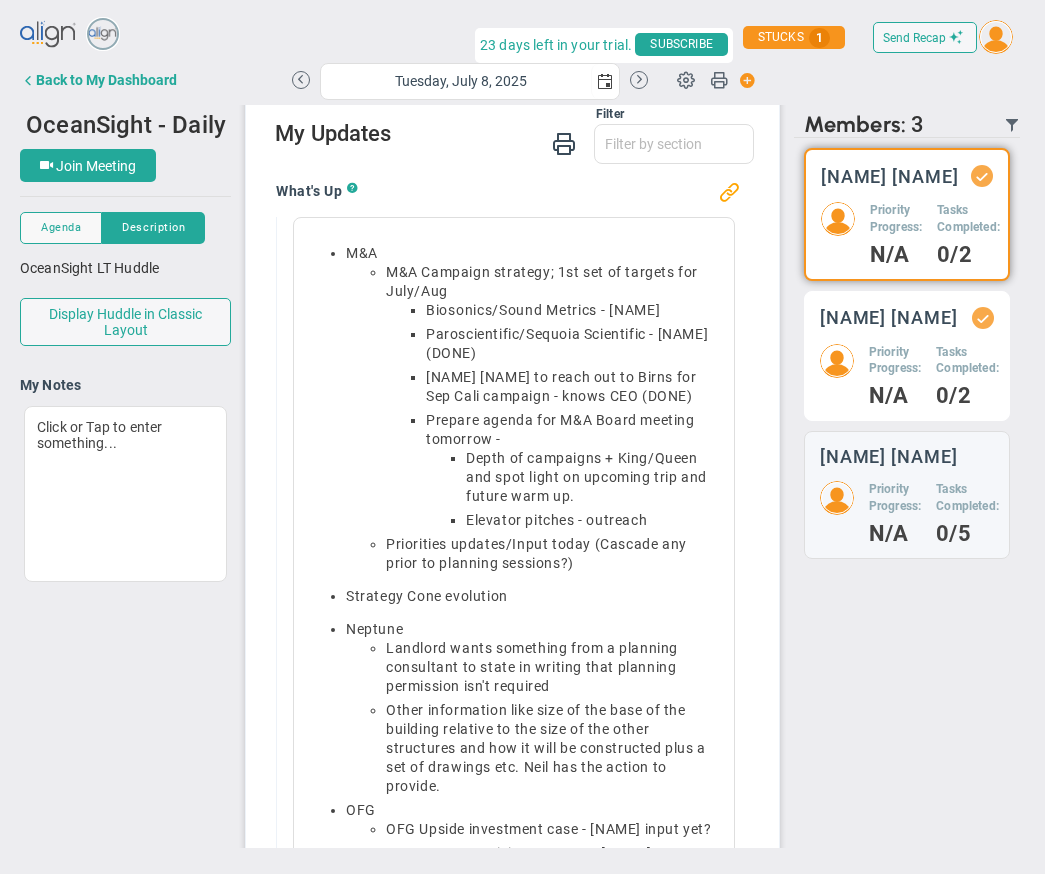 click on "Priority Progress:" at bounding box center [896, 219] 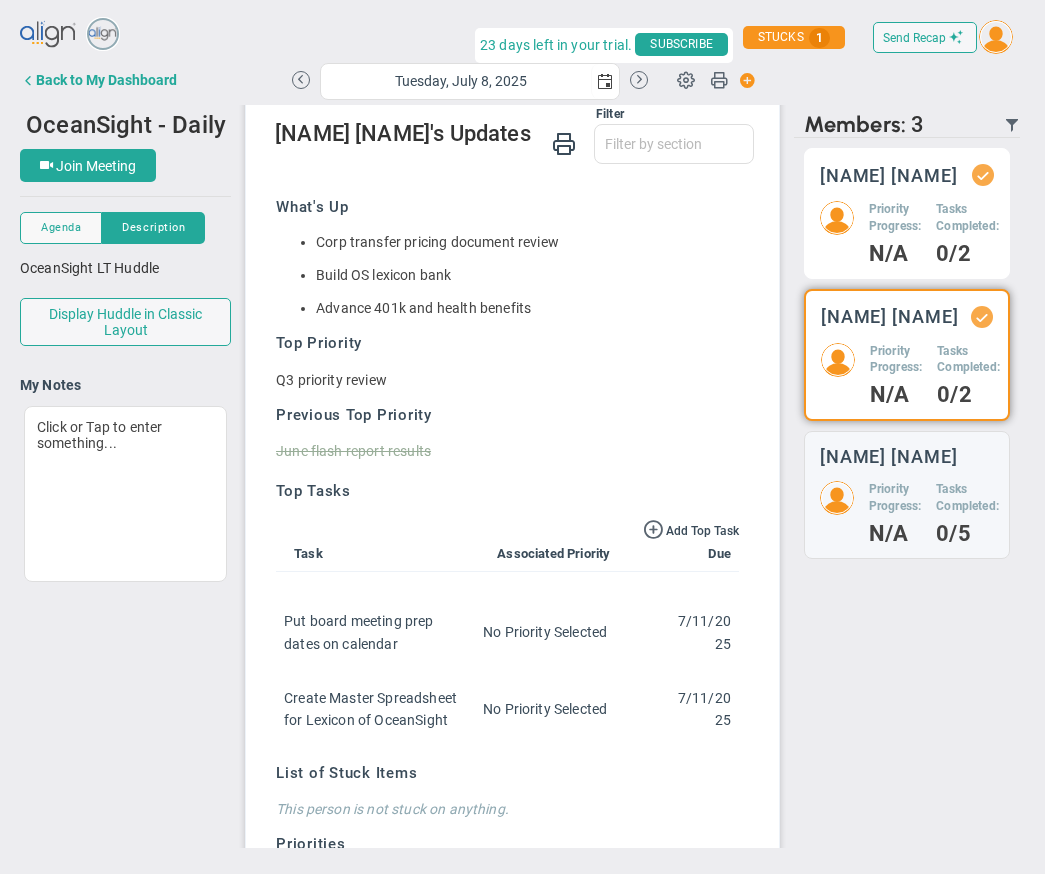 click on "N/A" at bounding box center (895, 254) 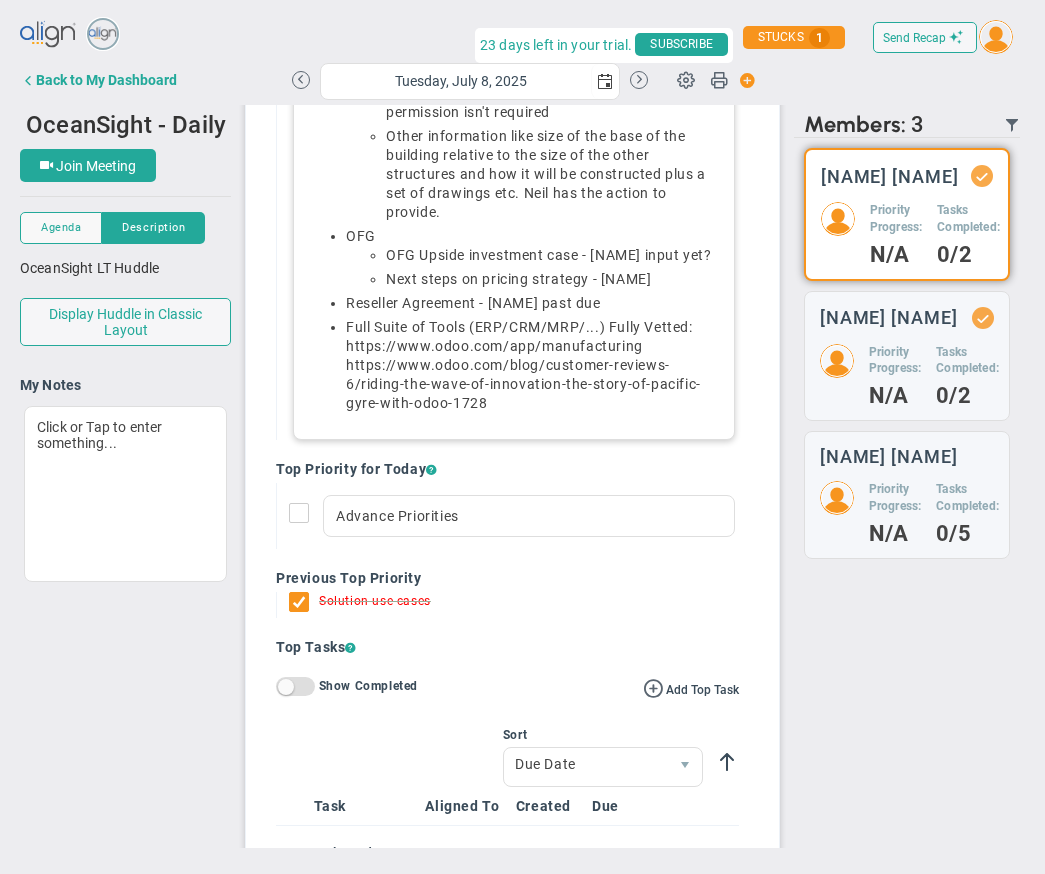 scroll, scrollTop: 737, scrollLeft: 0, axis: vertical 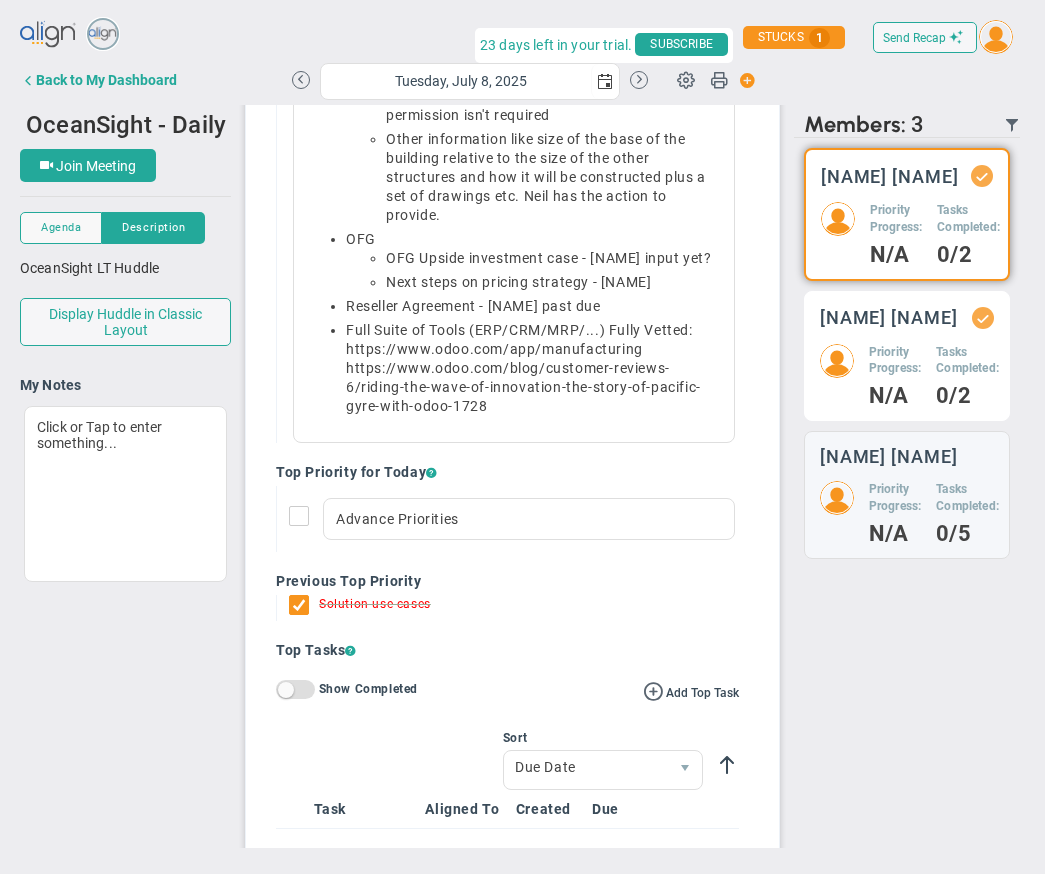 click on "[FIRST] [LAST]" at bounding box center [890, 176] 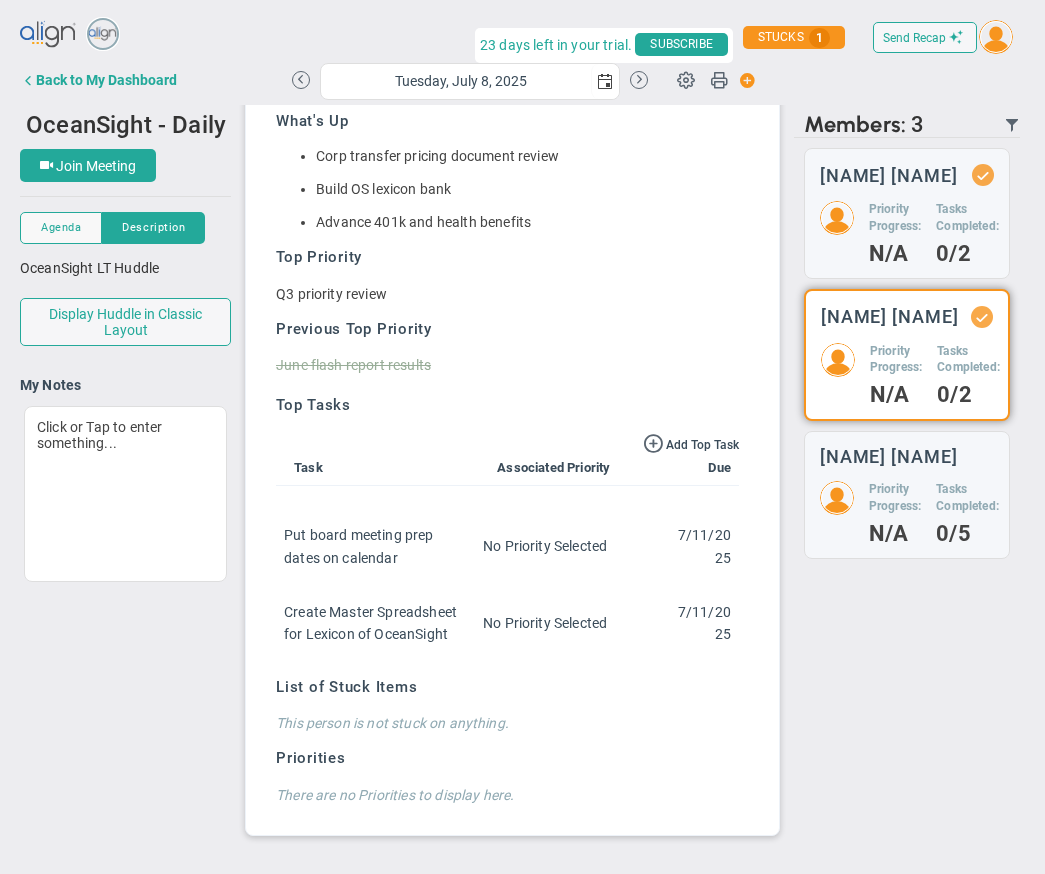 scroll, scrollTop: 166, scrollLeft: 0, axis: vertical 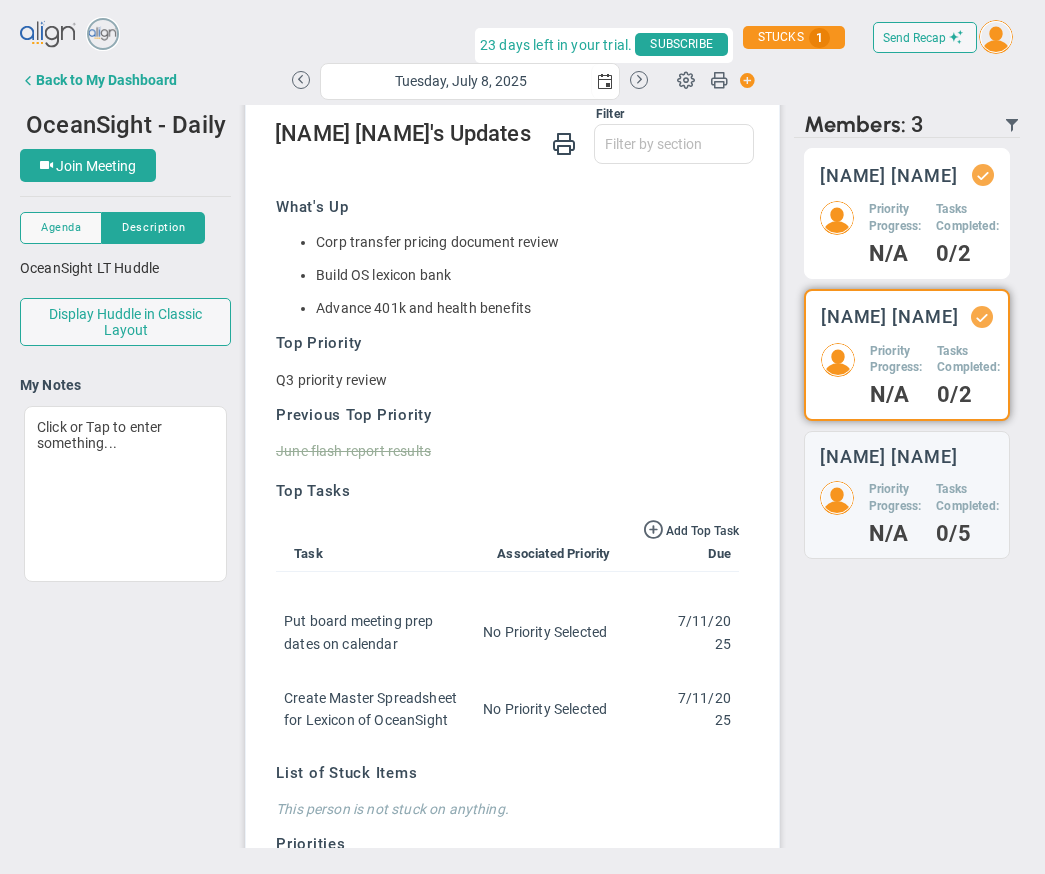 click on "Priority Progress:
N/A
Tasks Completed:
0/2" at bounding box center [907, 232] 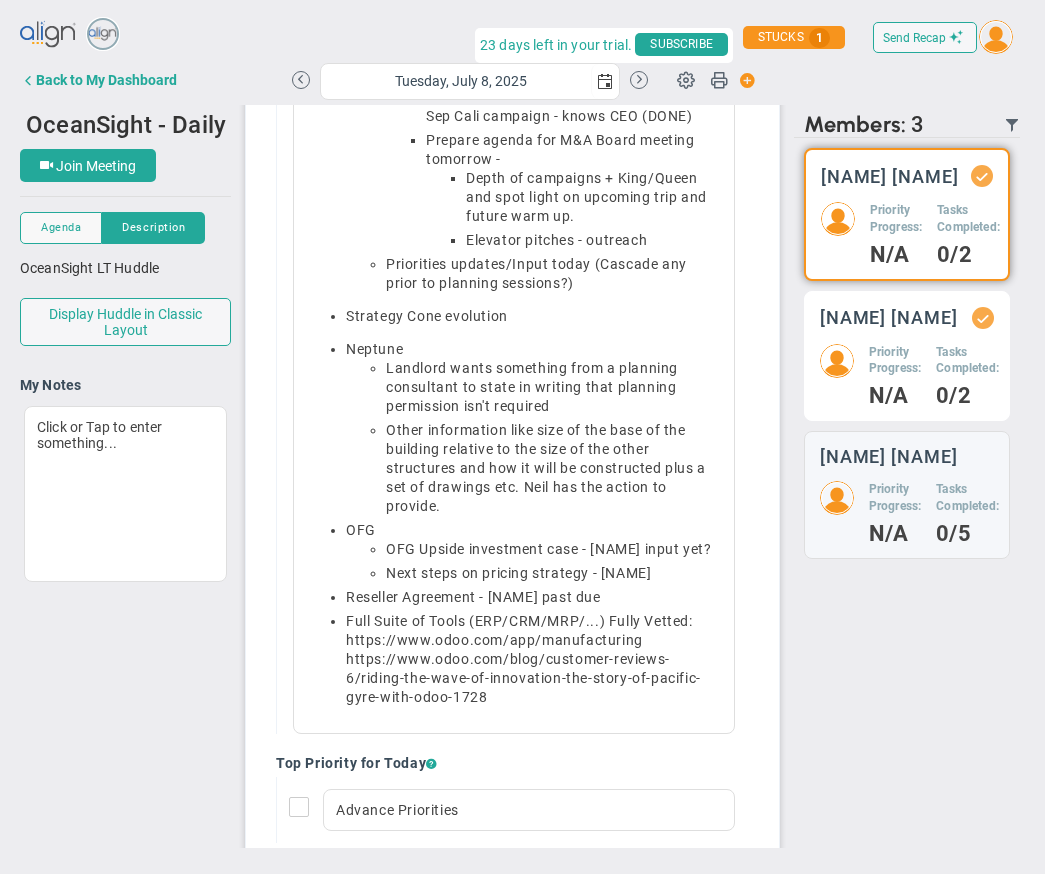 click on "Priority Progress:
N/A
Tasks Completed:
0/2" at bounding box center (907, 233) 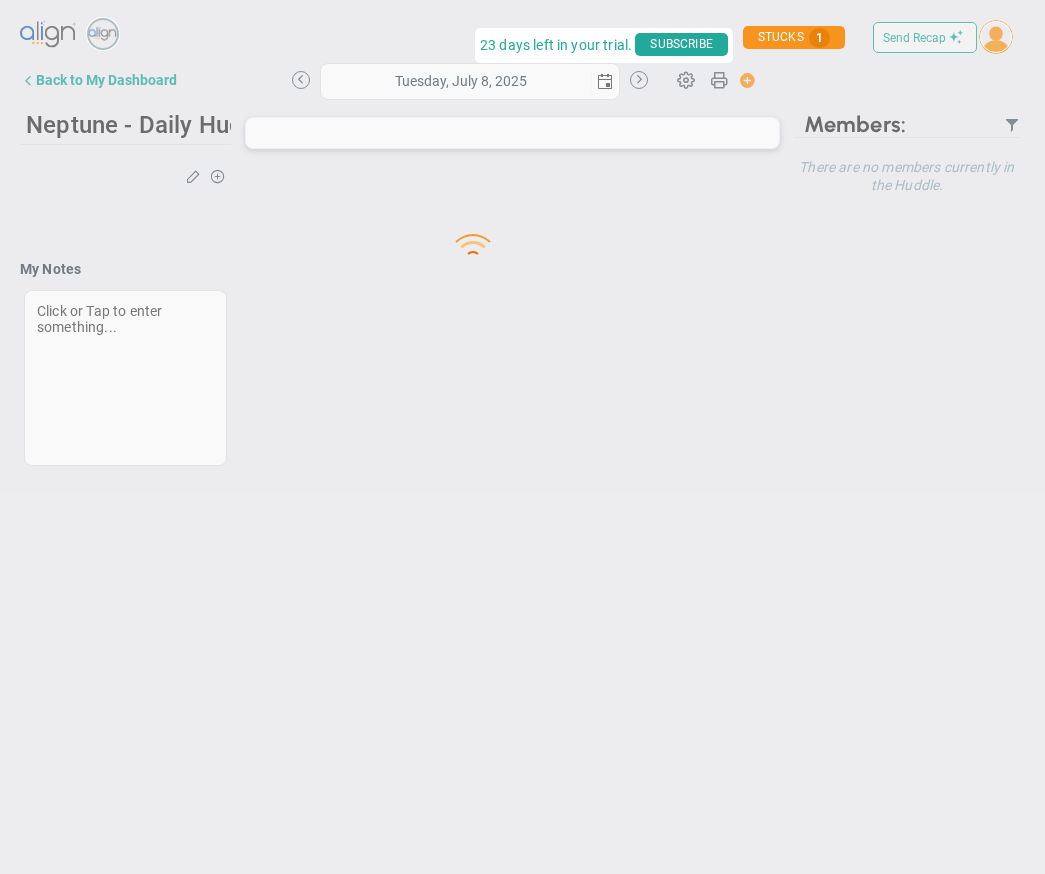 scroll, scrollTop: 0, scrollLeft: 0, axis: both 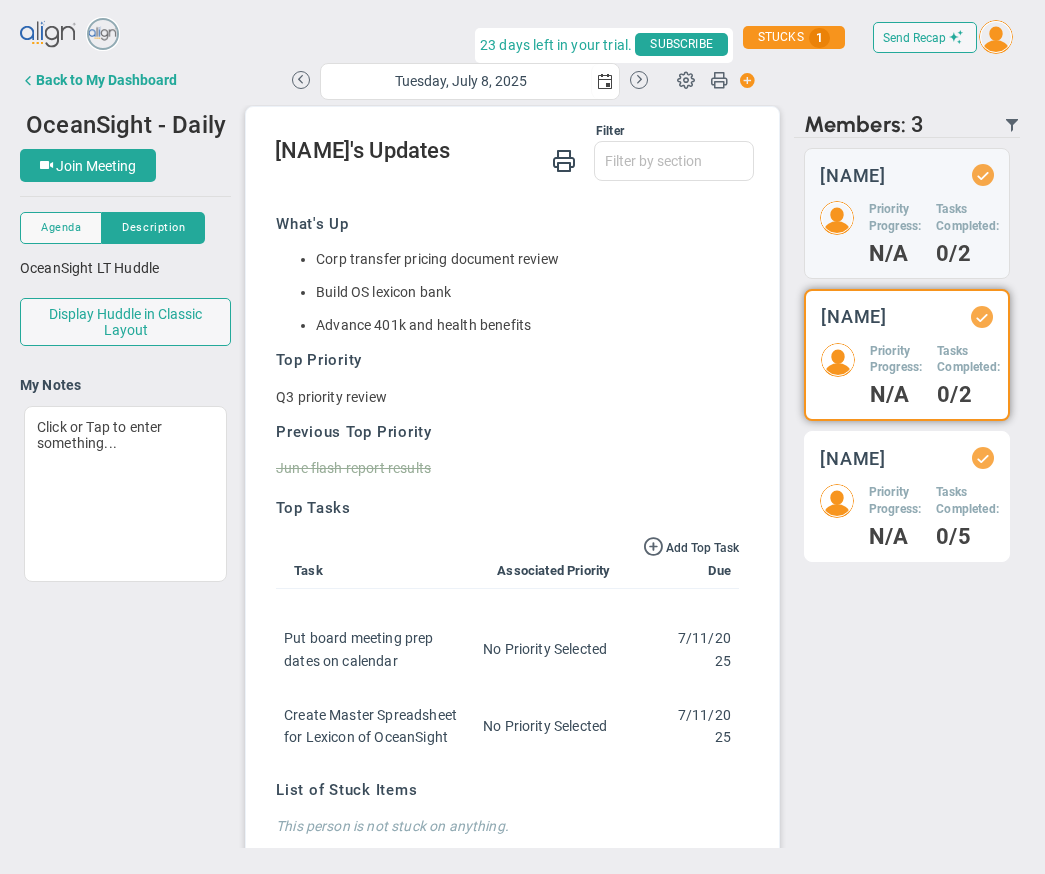 click on "Priority Progress:" at bounding box center [895, 218] 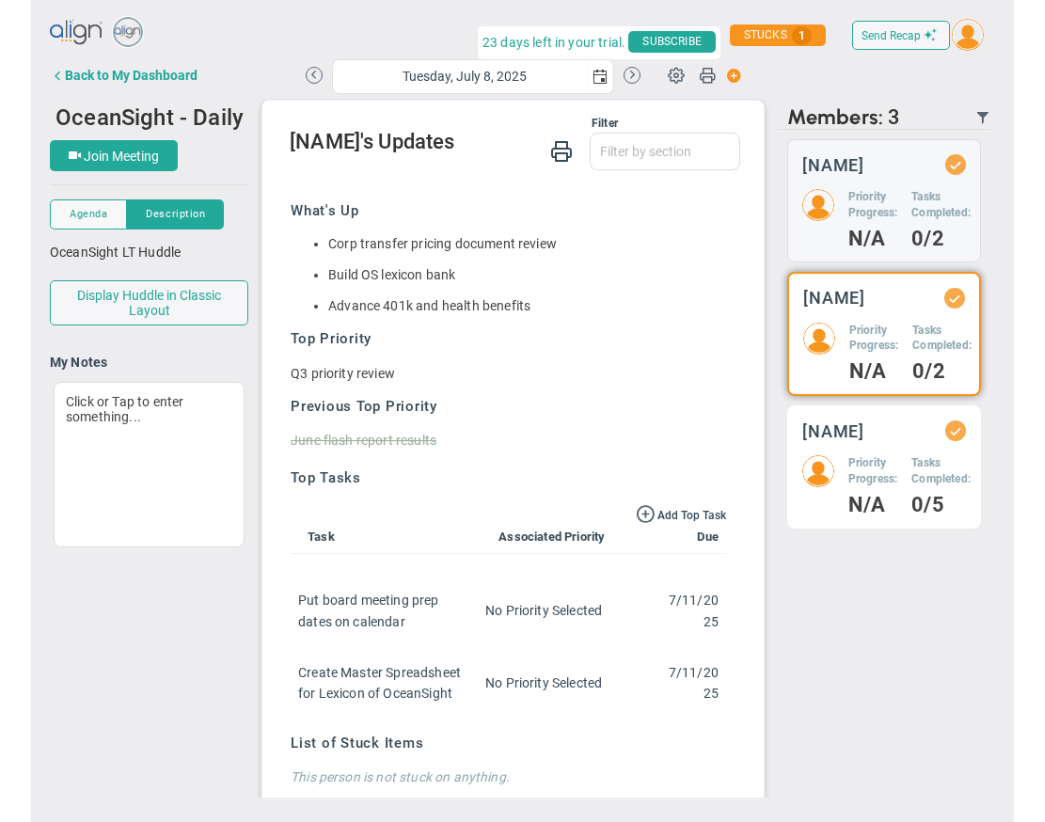 scroll, scrollTop: 166, scrollLeft: 0, axis: vertical 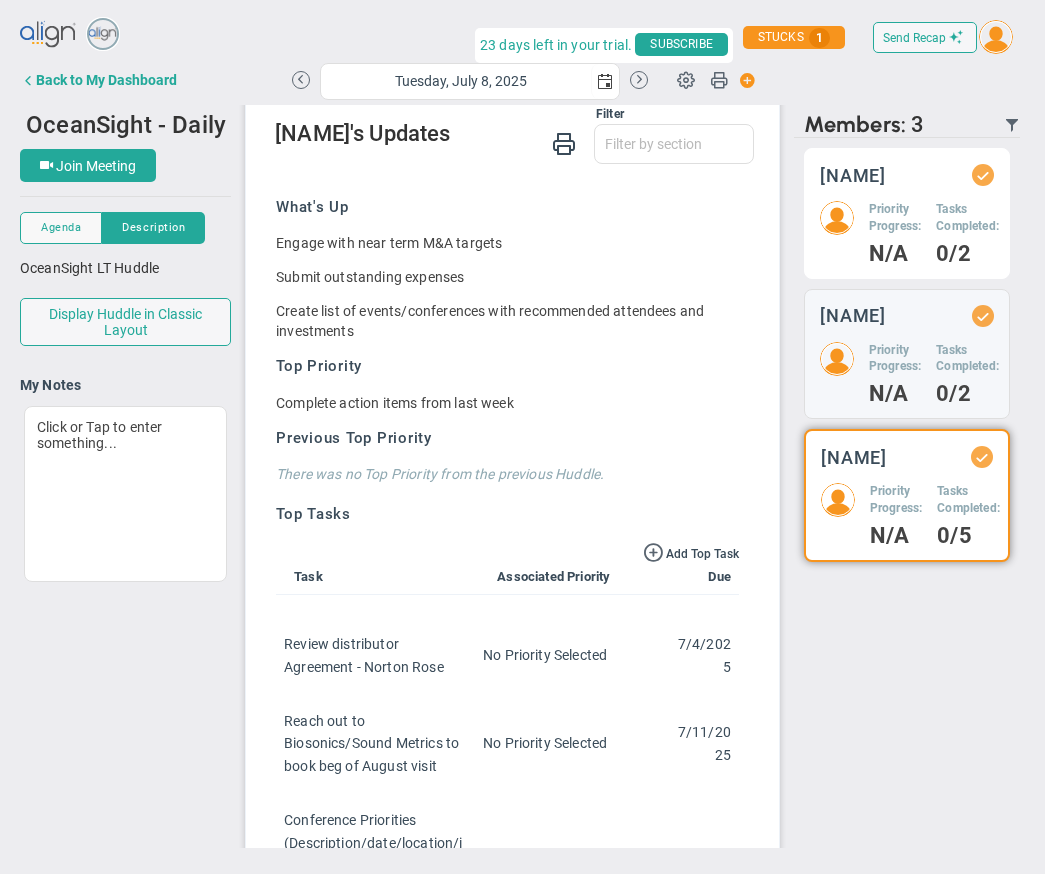 click on "Priority Progress:" at bounding box center [895, 218] 